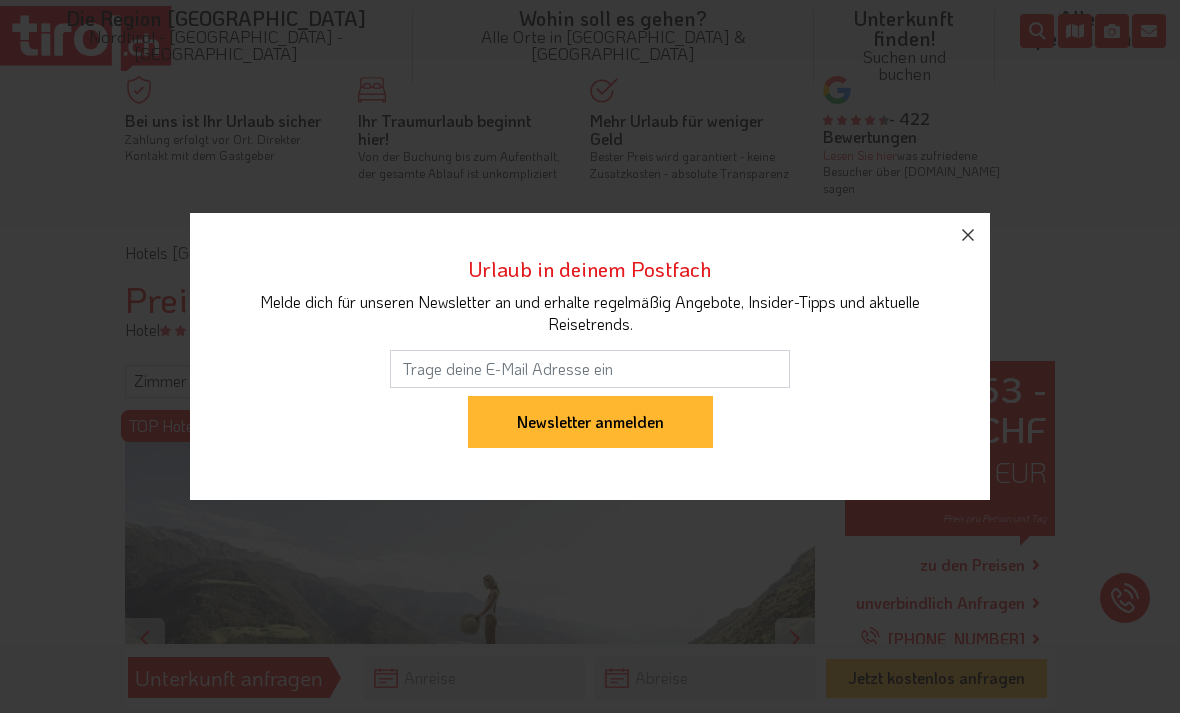 scroll, scrollTop: 0, scrollLeft: 0, axis: both 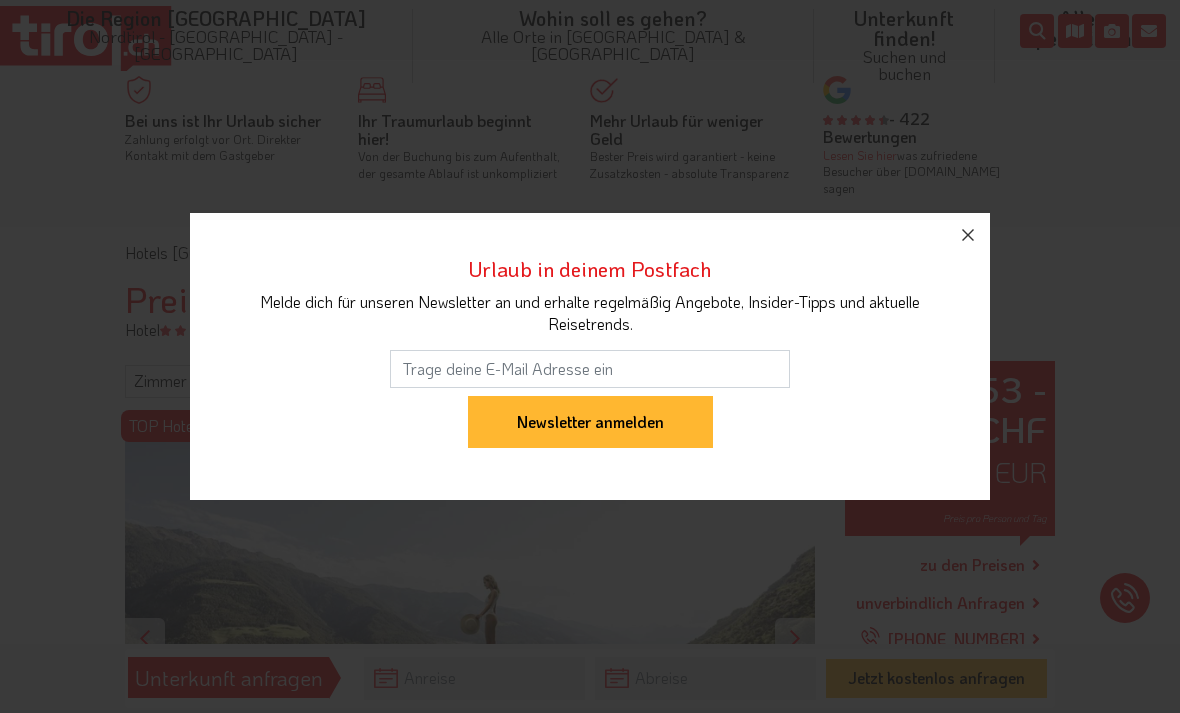 click 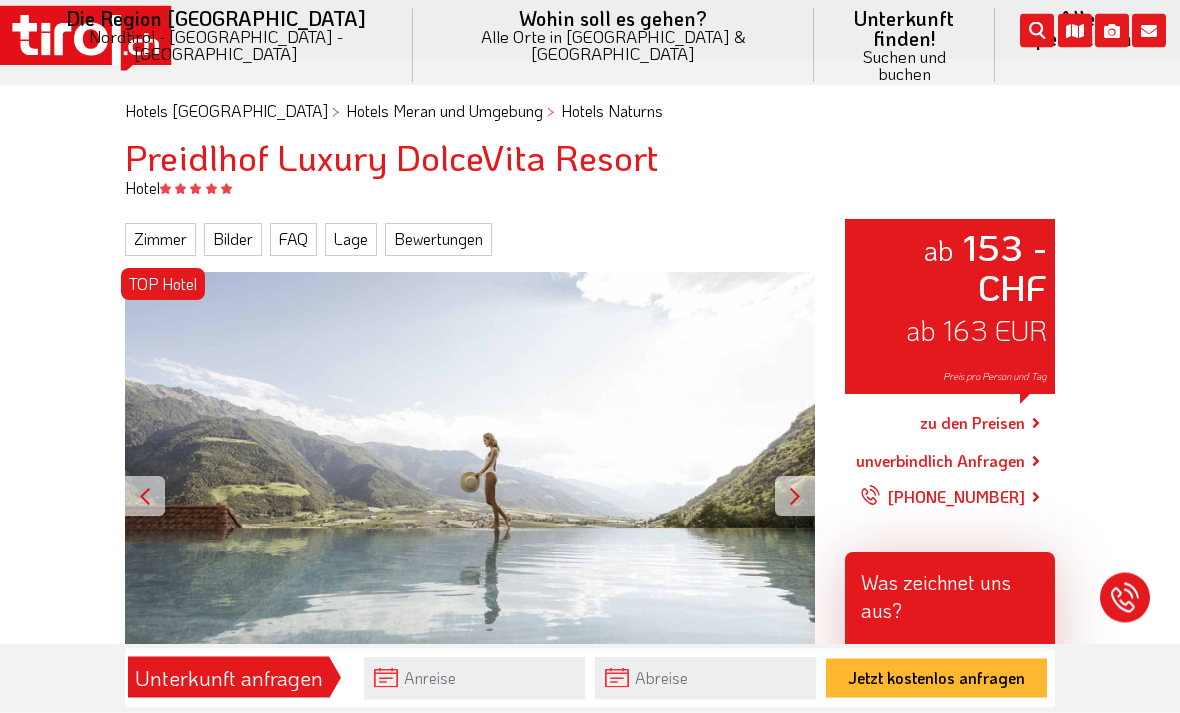click at bounding box center (795, 497) 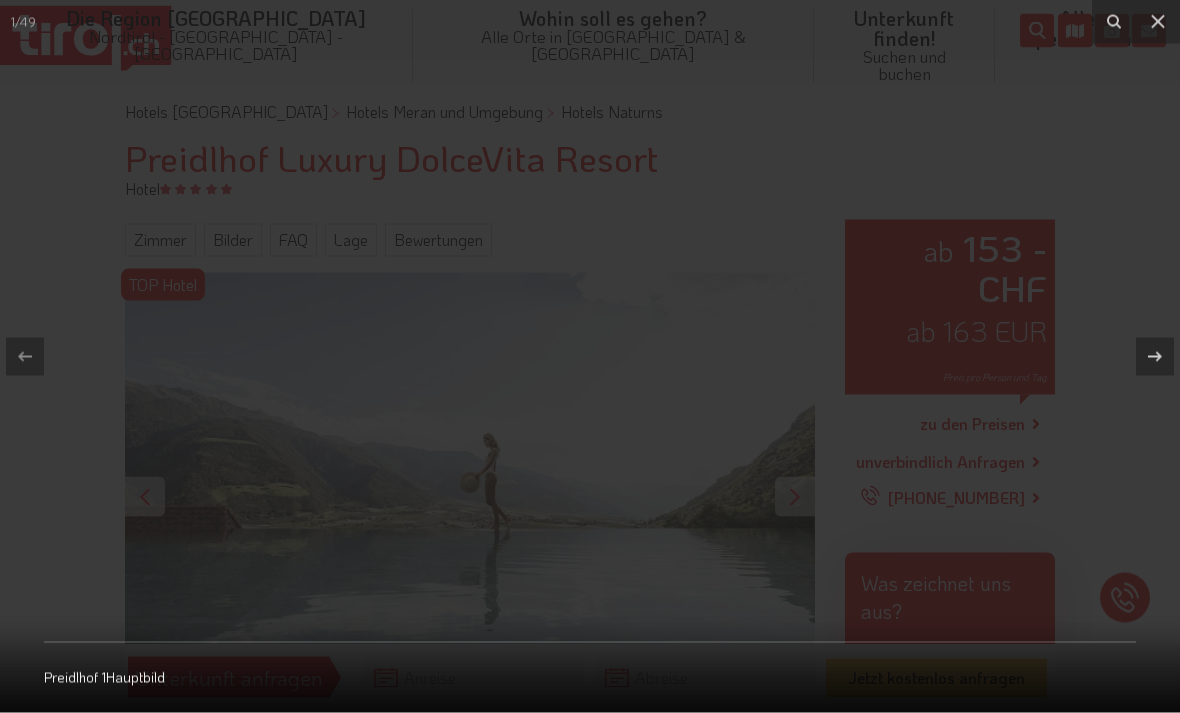 scroll, scrollTop: 142, scrollLeft: 0, axis: vertical 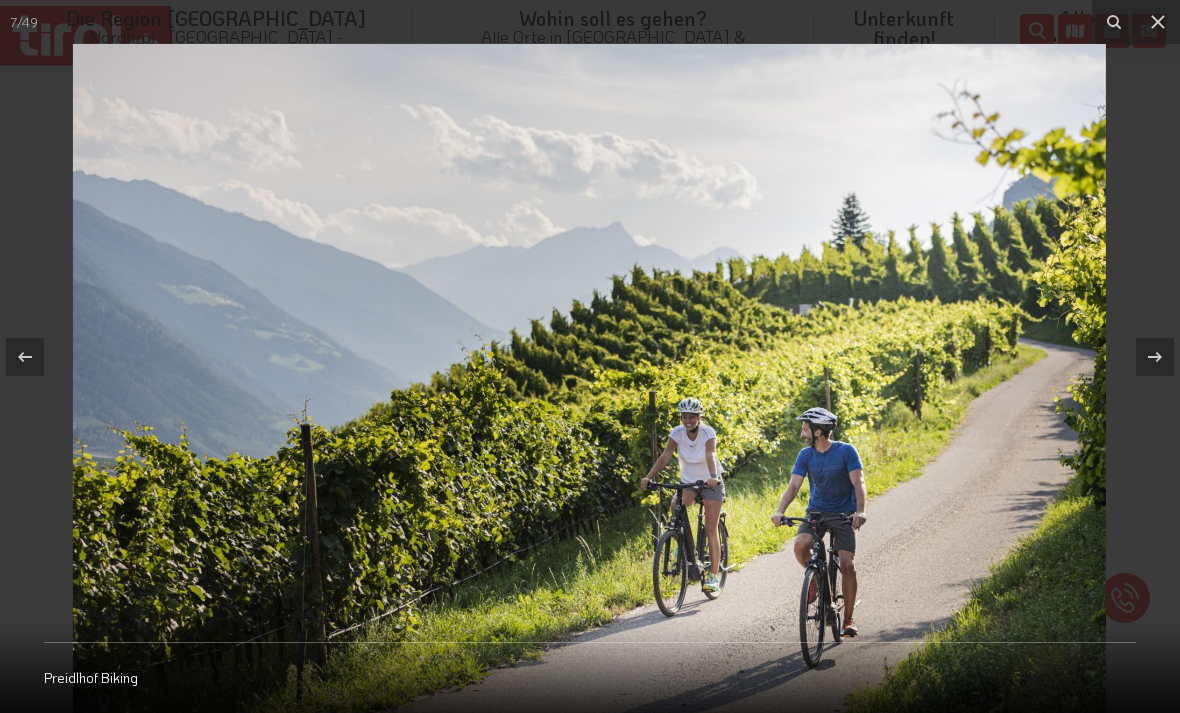 click 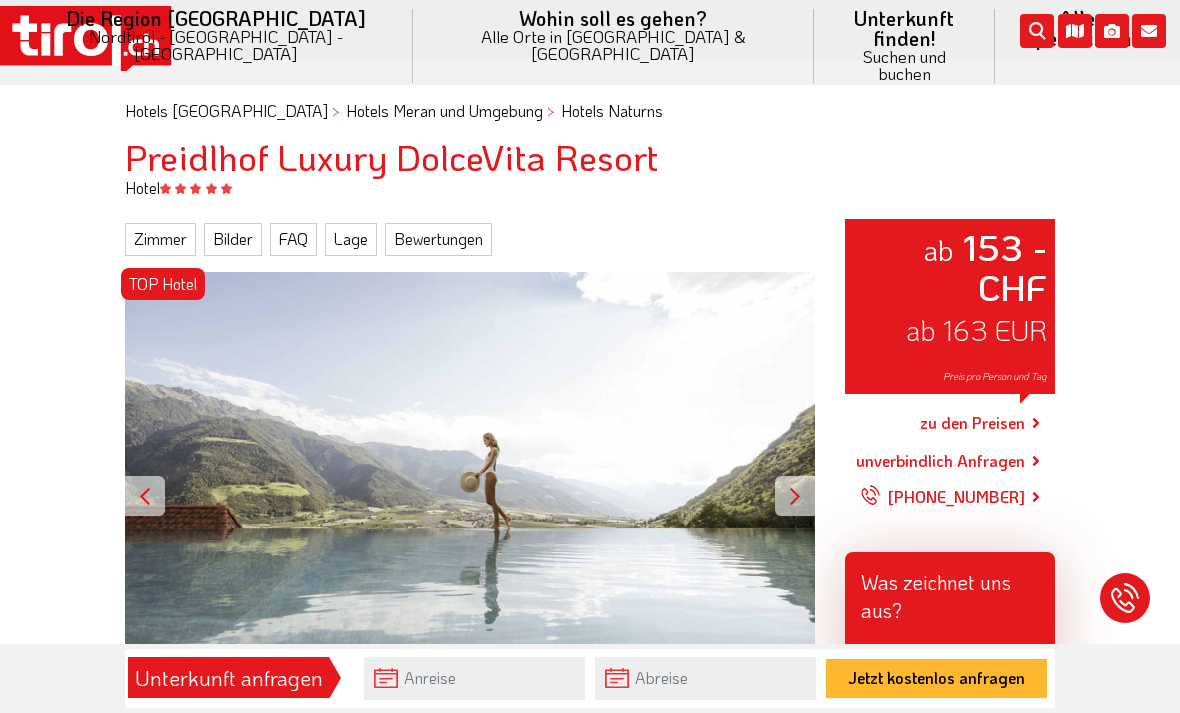 click on "TOP Hotel         ab   153 - CHF  ab 163 EUR    Preis pro Person und Tag" at bounding box center [470, 496] 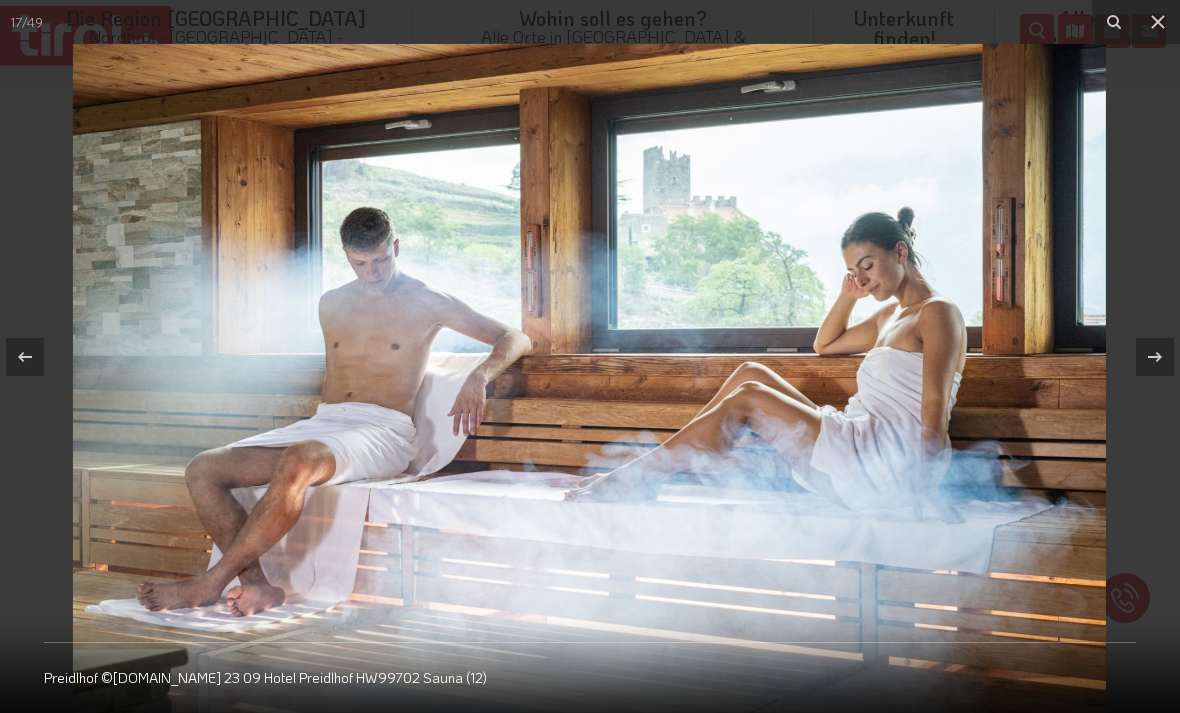 click 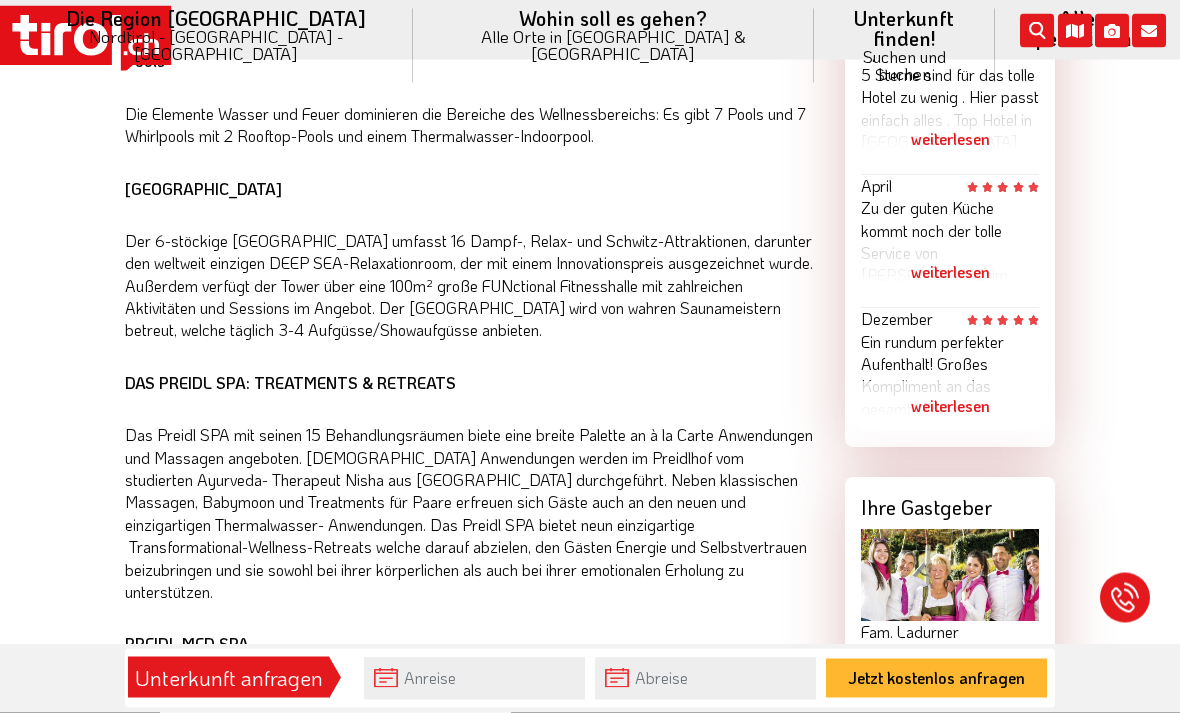 scroll, scrollTop: 1653, scrollLeft: 0, axis: vertical 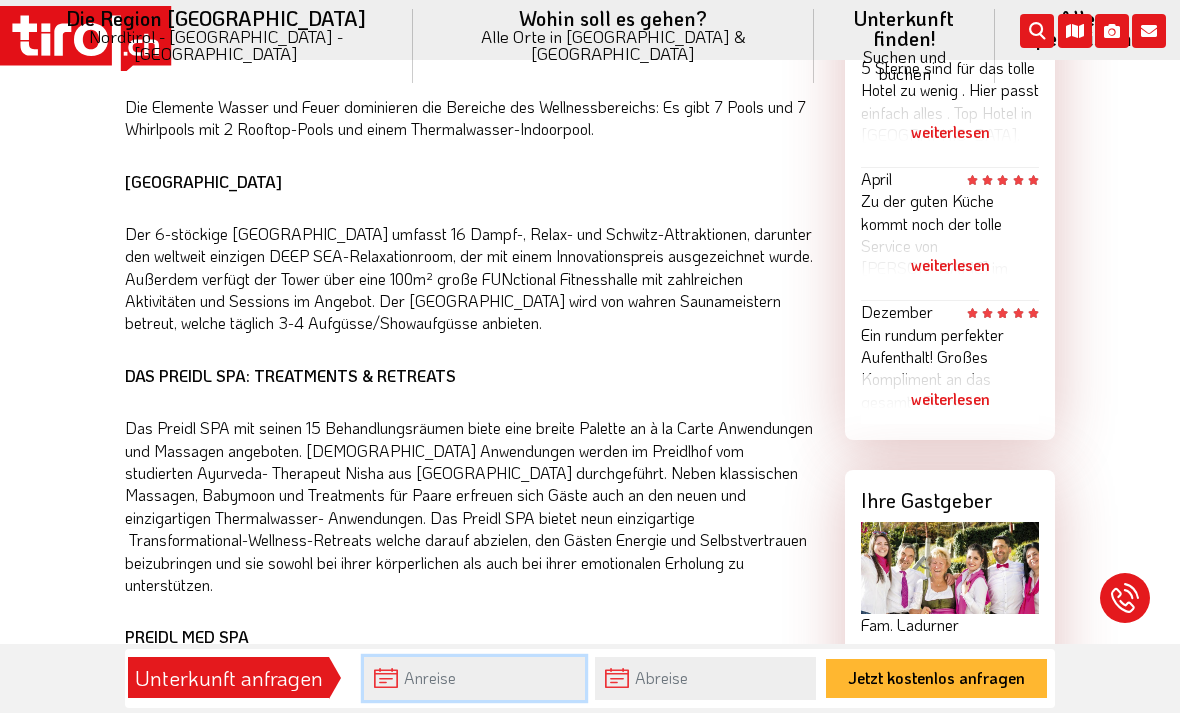 click at bounding box center [474, 678] 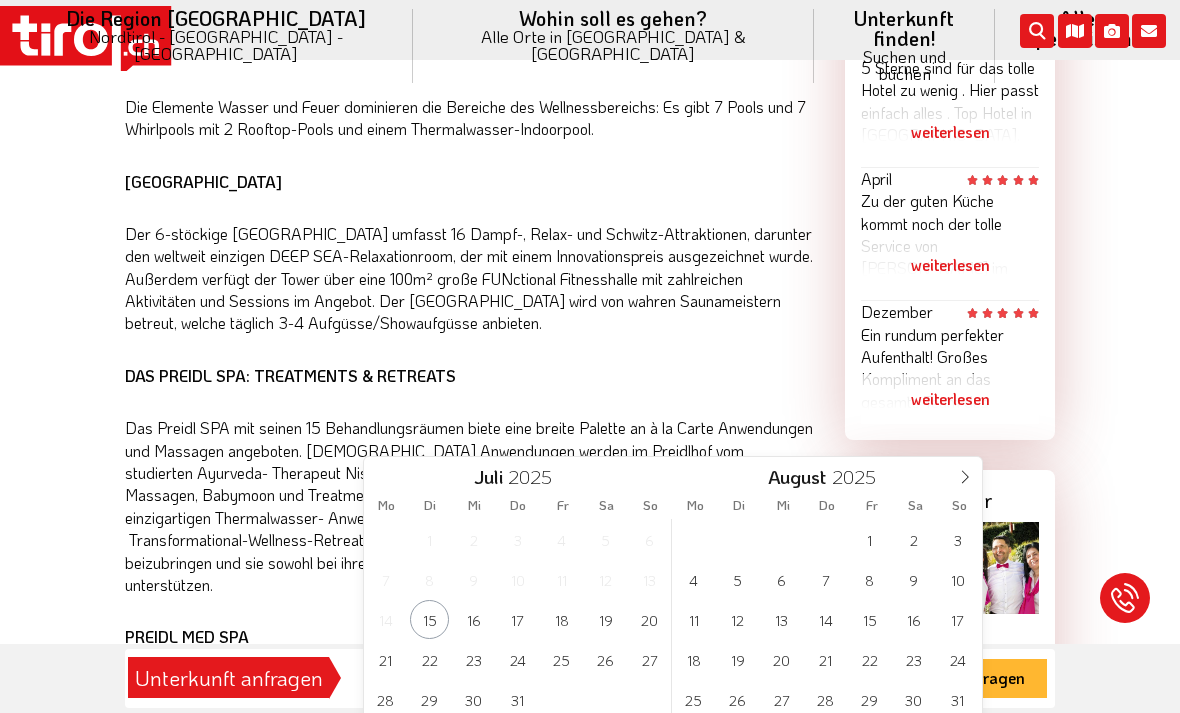 click at bounding box center [965, 474] 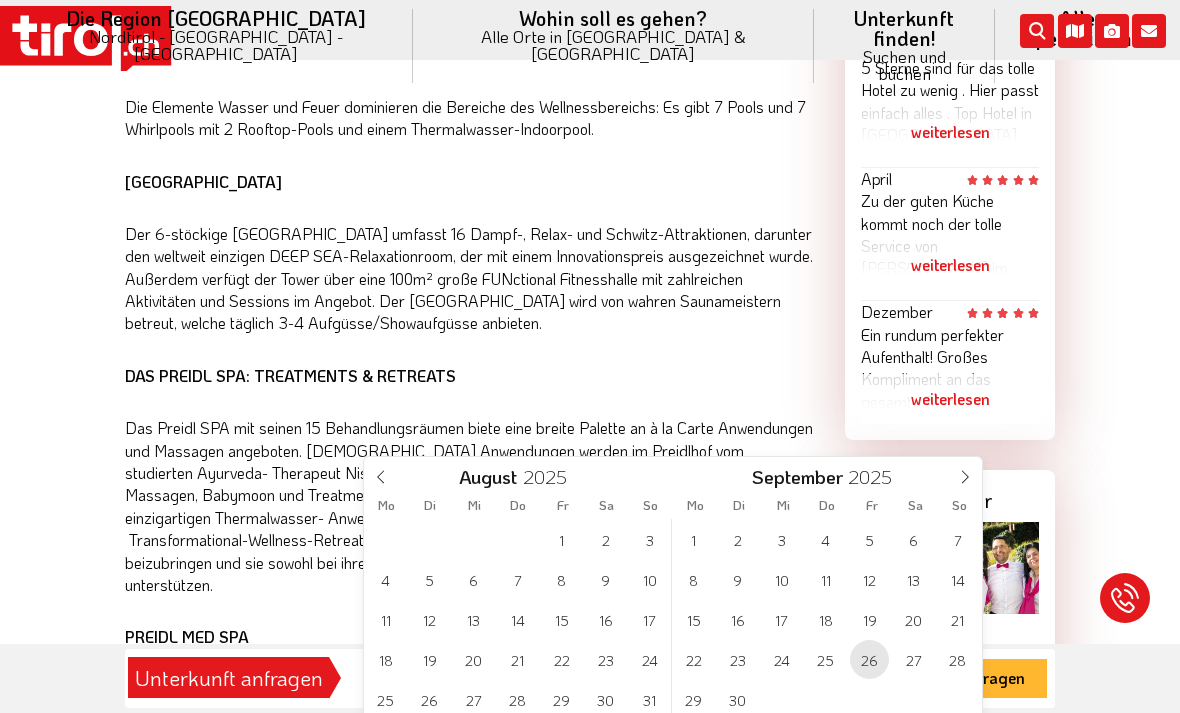 click on "26" at bounding box center [869, 659] 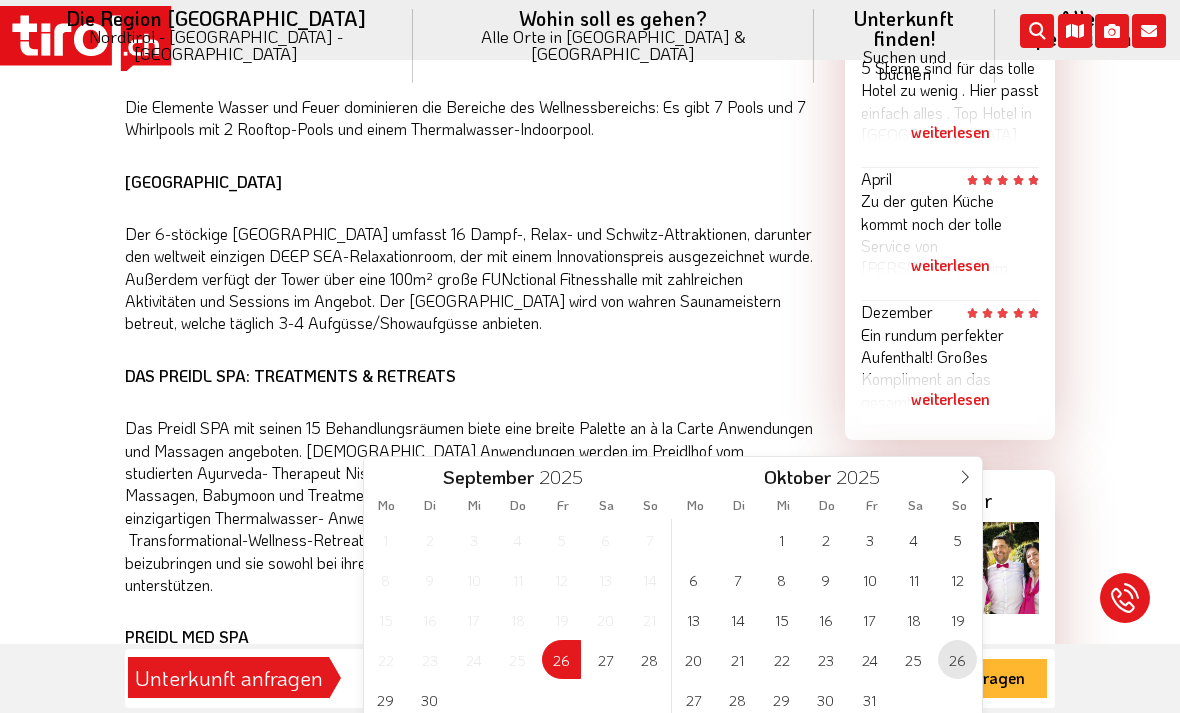 click on "26" at bounding box center (957, 659) 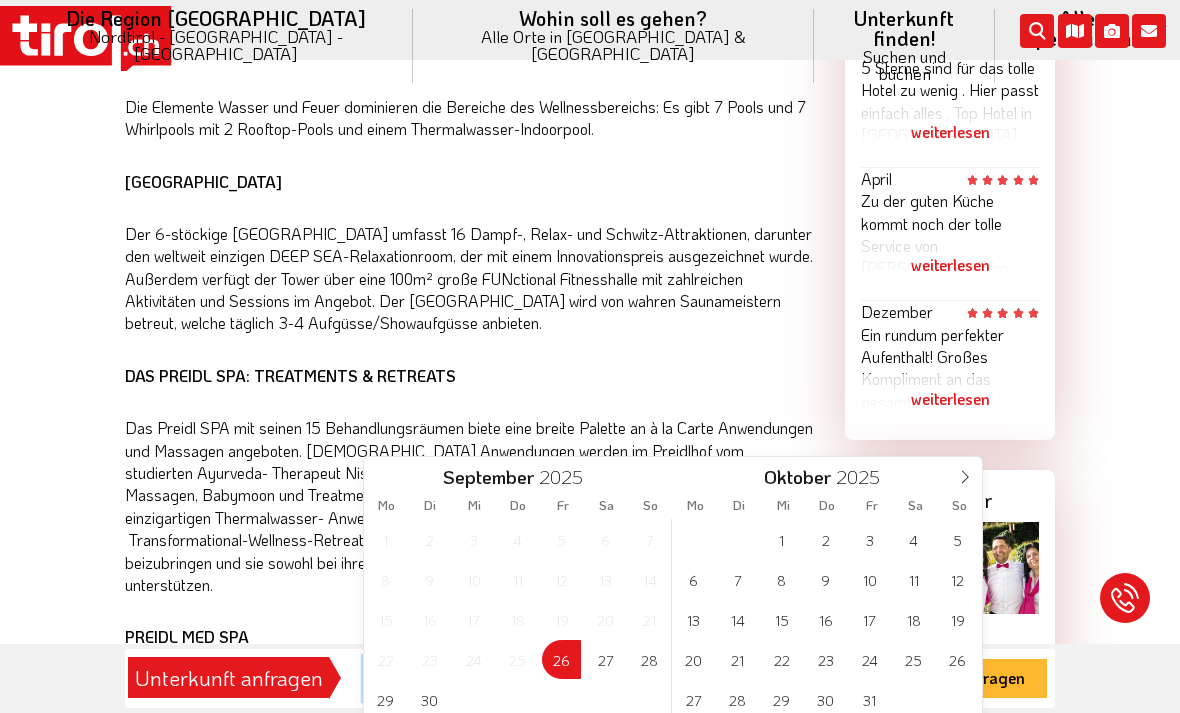 type on "[DATE]" 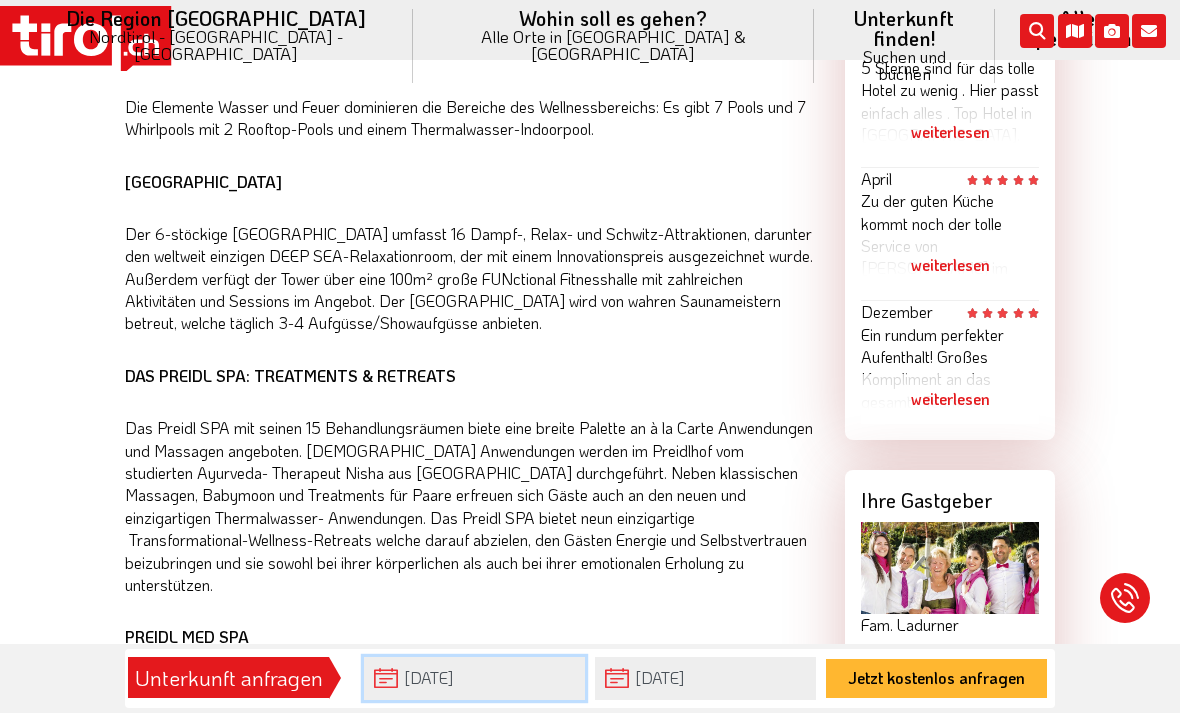 click on "[DATE]" at bounding box center [474, 678] 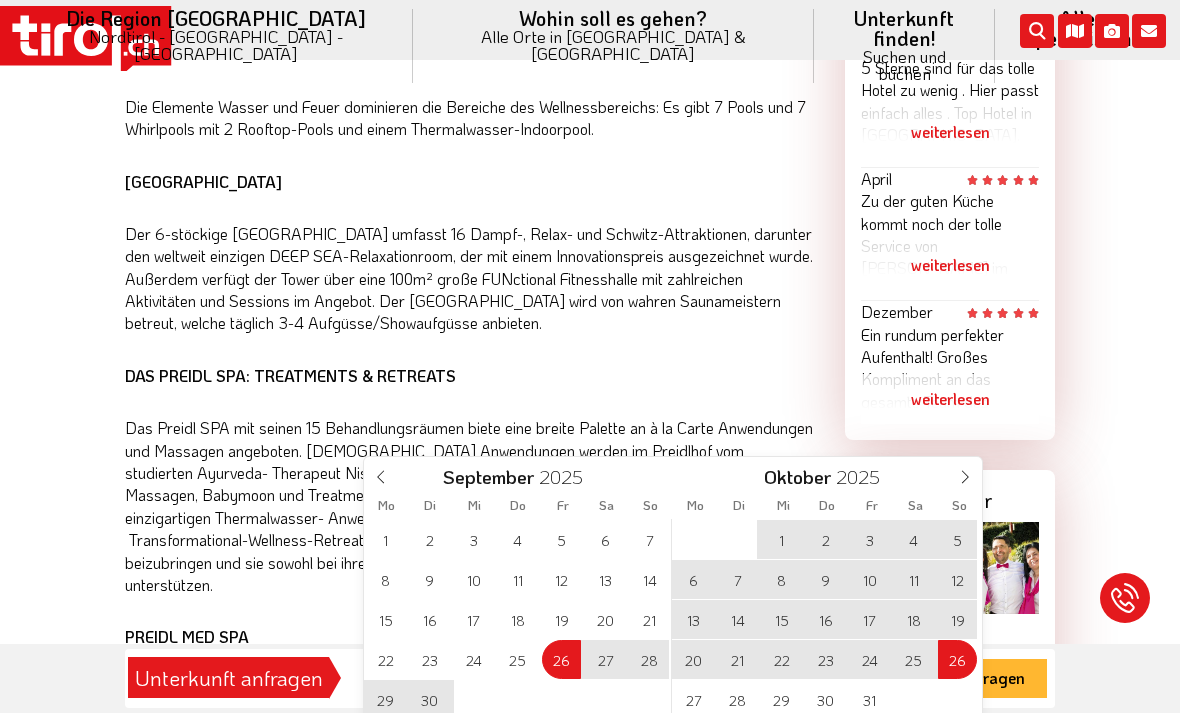 click on "24" at bounding box center (869, 659) 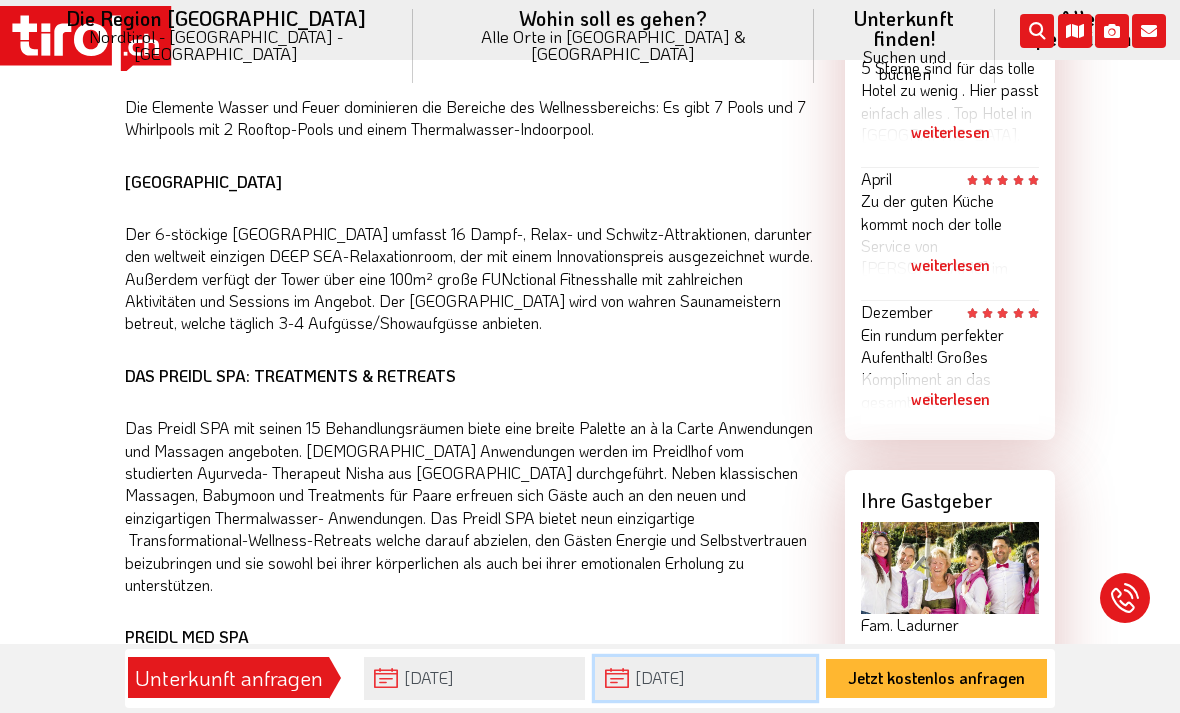 click on "[DATE]" at bounding box center [705, 678] 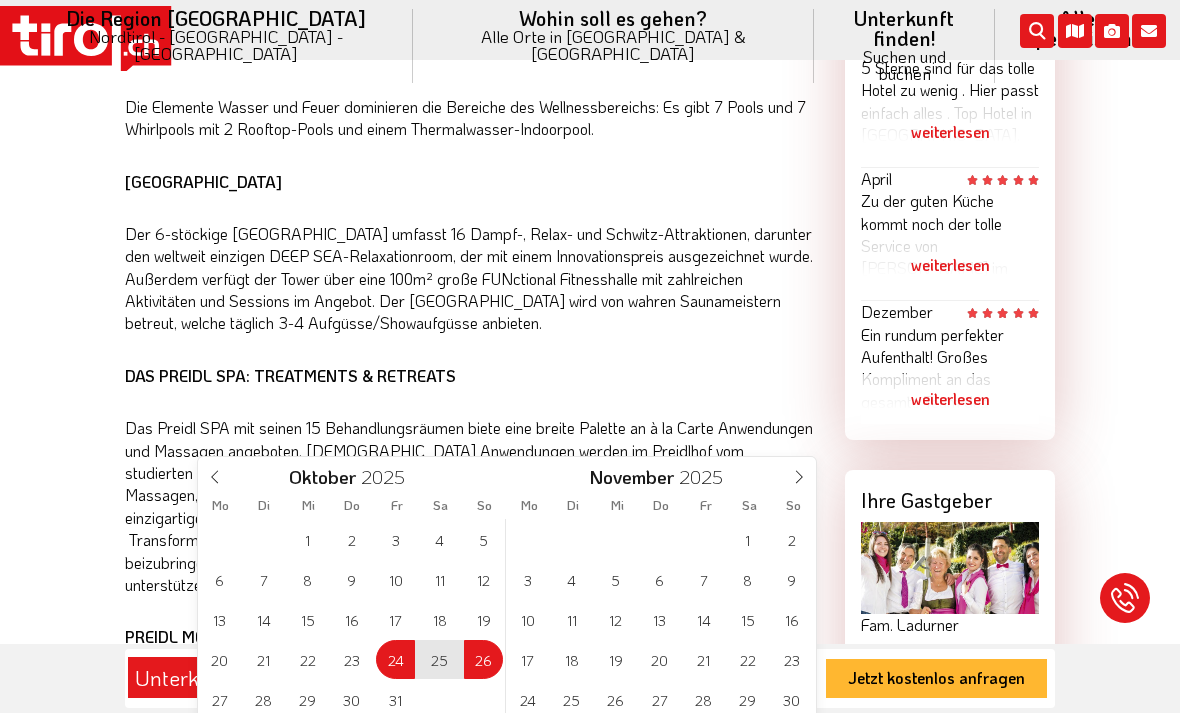 click at bounding box center (215, 474) 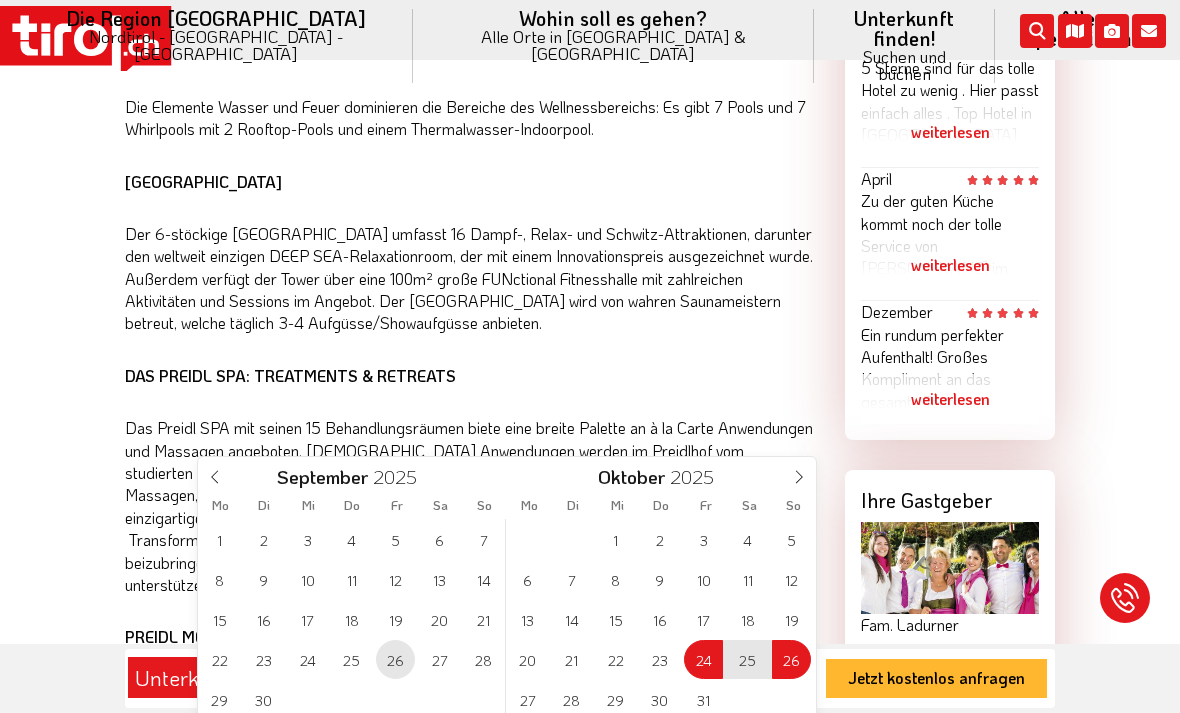 click on "26" at bounding box center [395, 659] 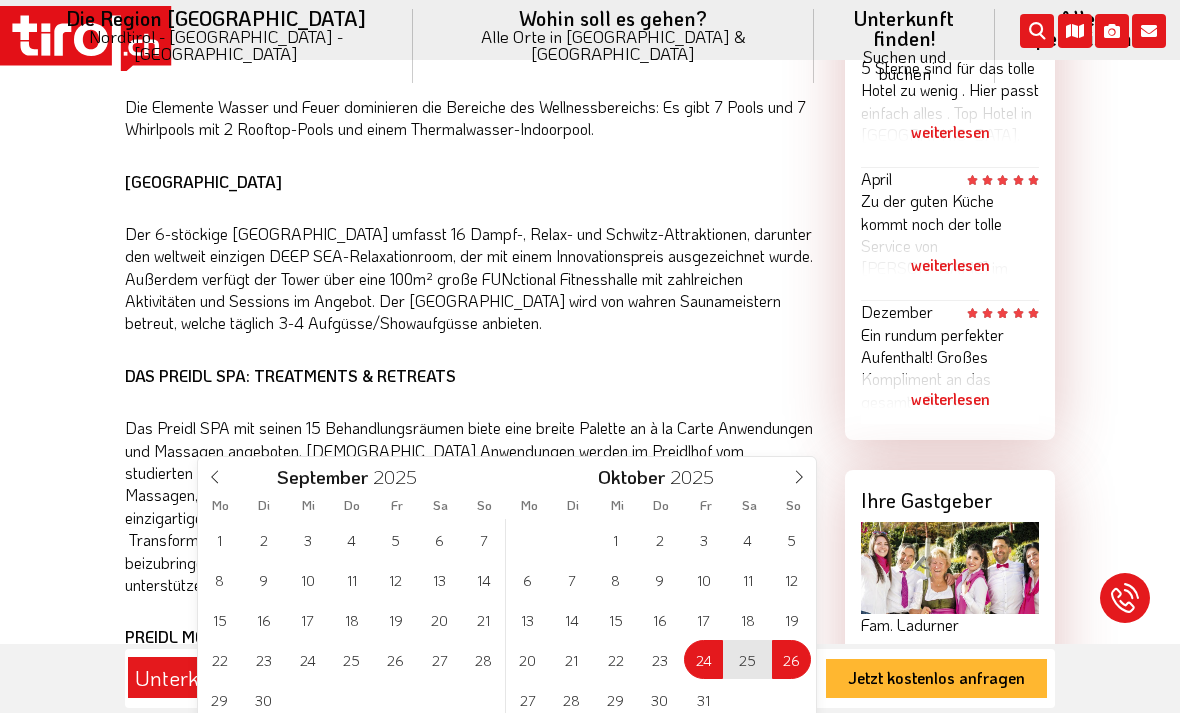 type on "[DATE]" 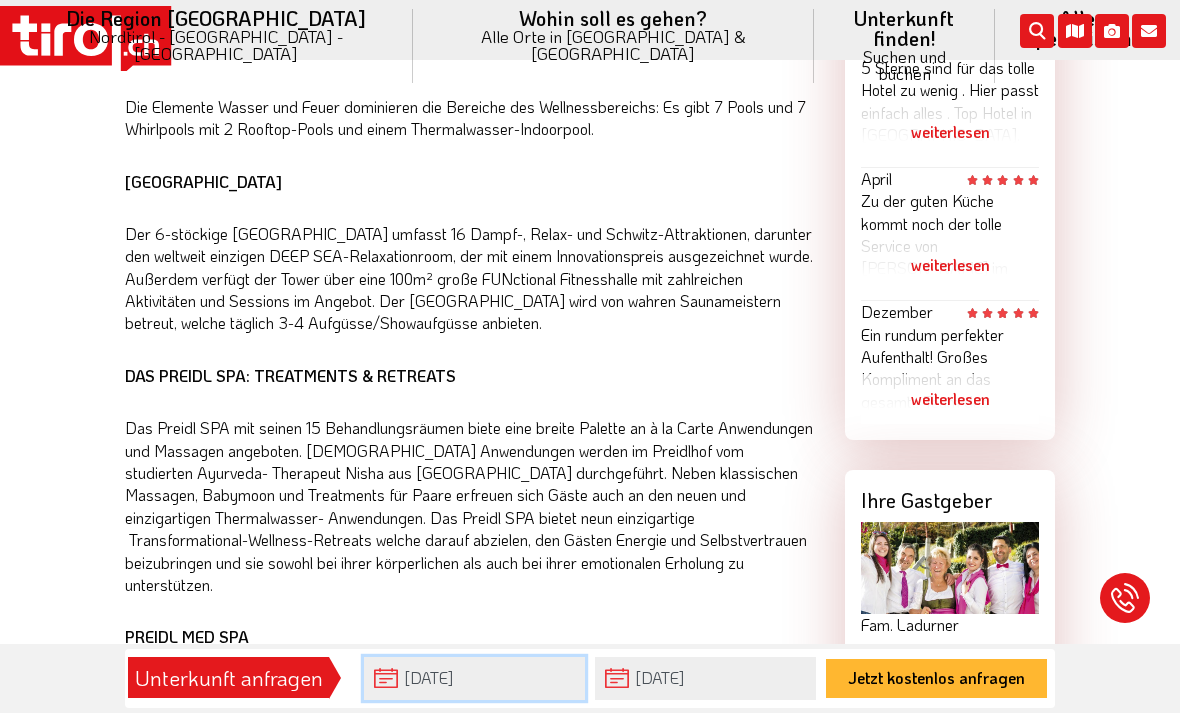 type on "[DATE]" 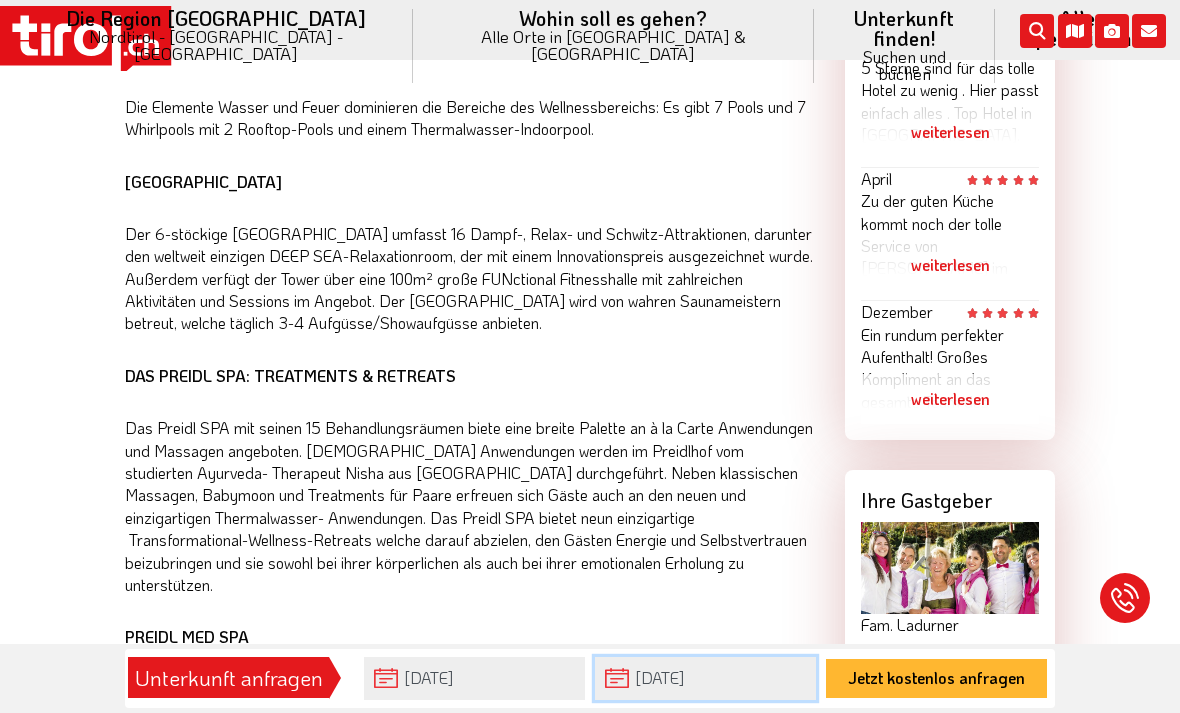 click on "[DATE]" at bounding box center (705, 678) 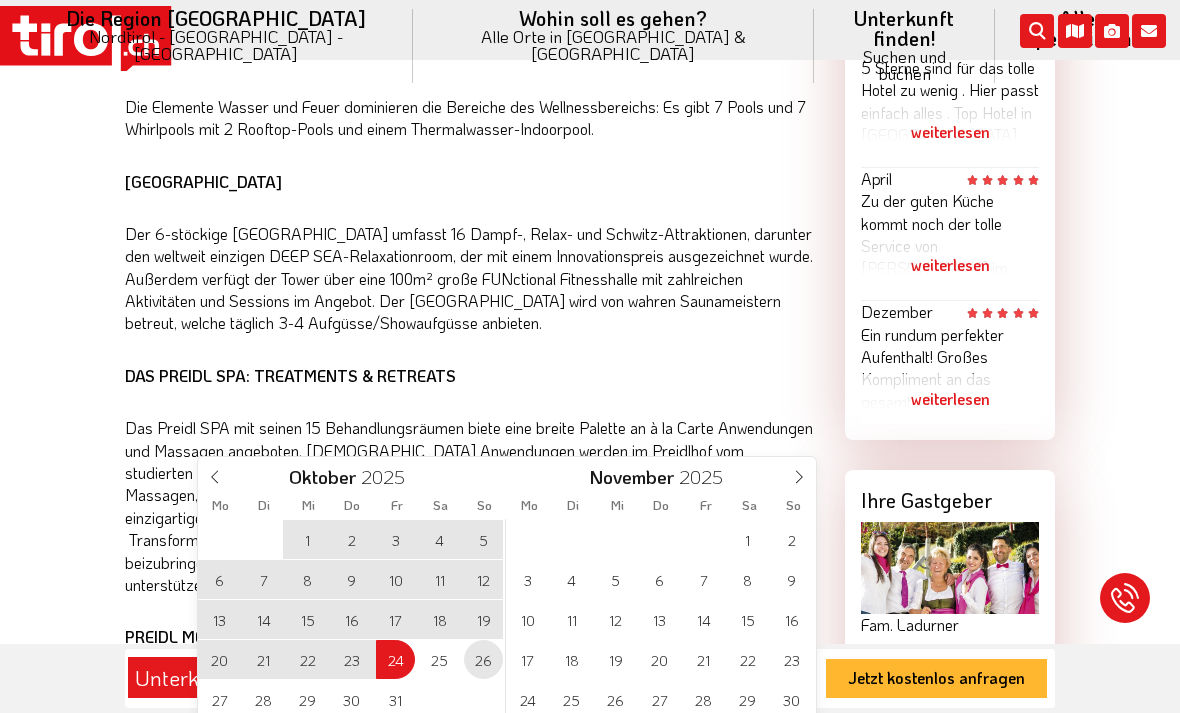 click on "26" at bounding box center (483, 659) 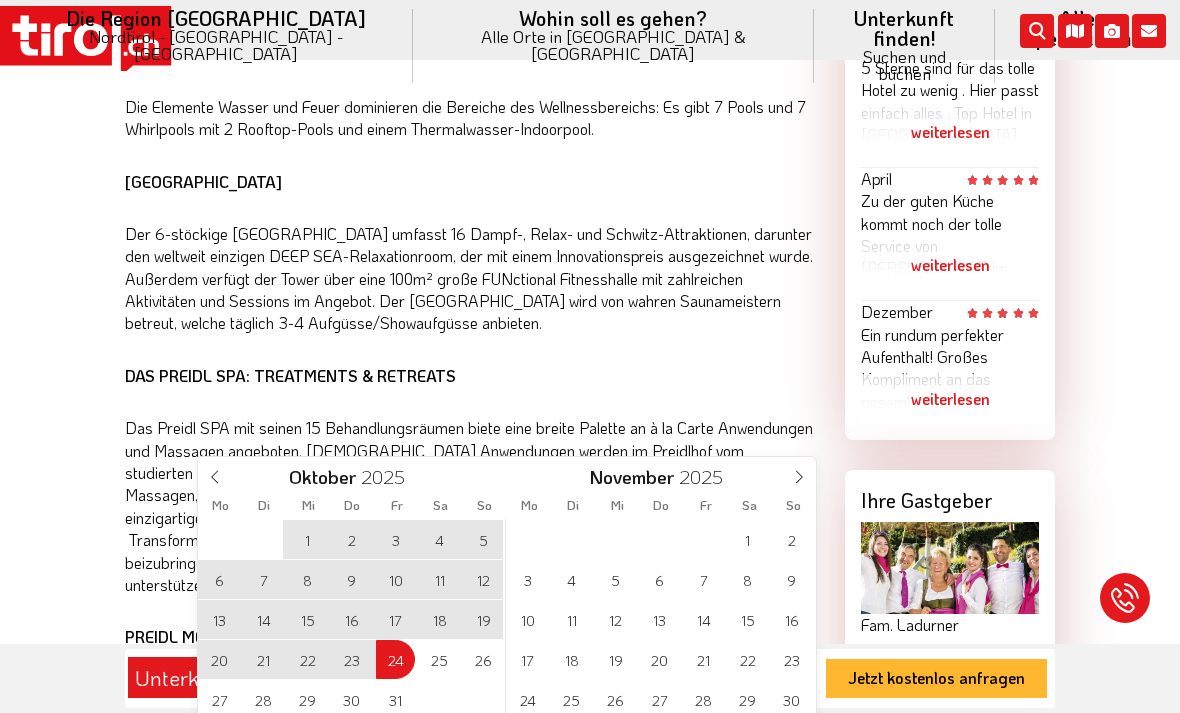 type on "[DATE]" 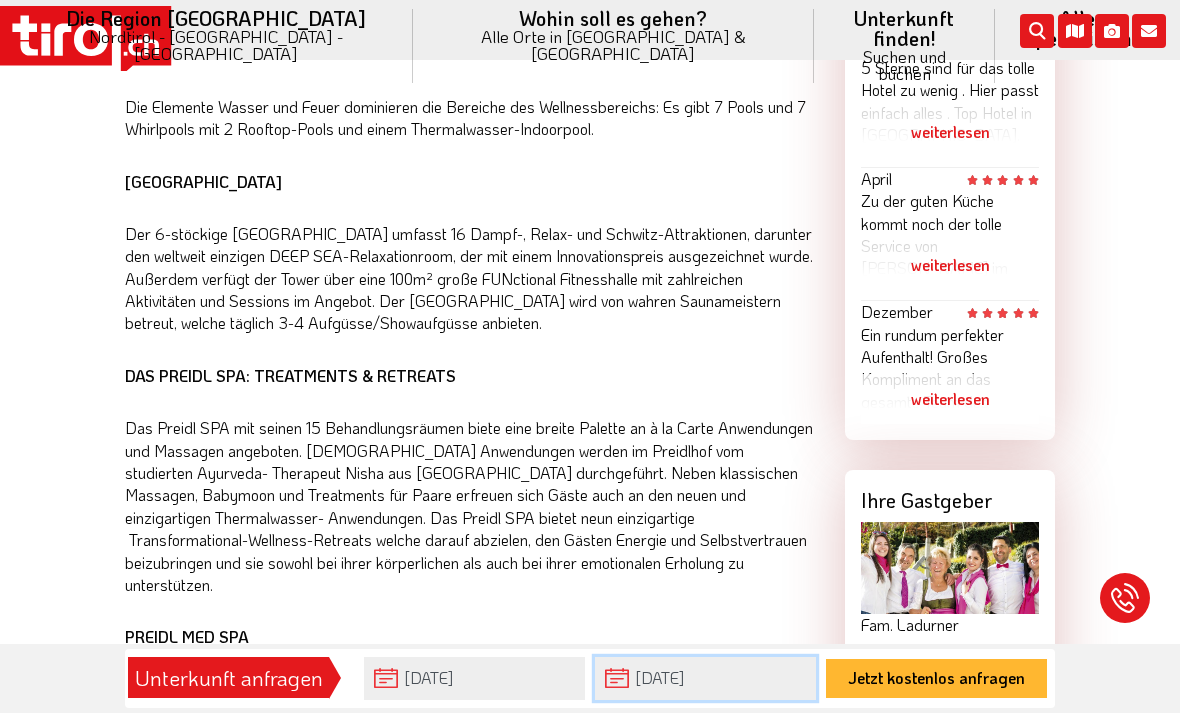 click on "[DATE]" at bounding box center [705, 678] 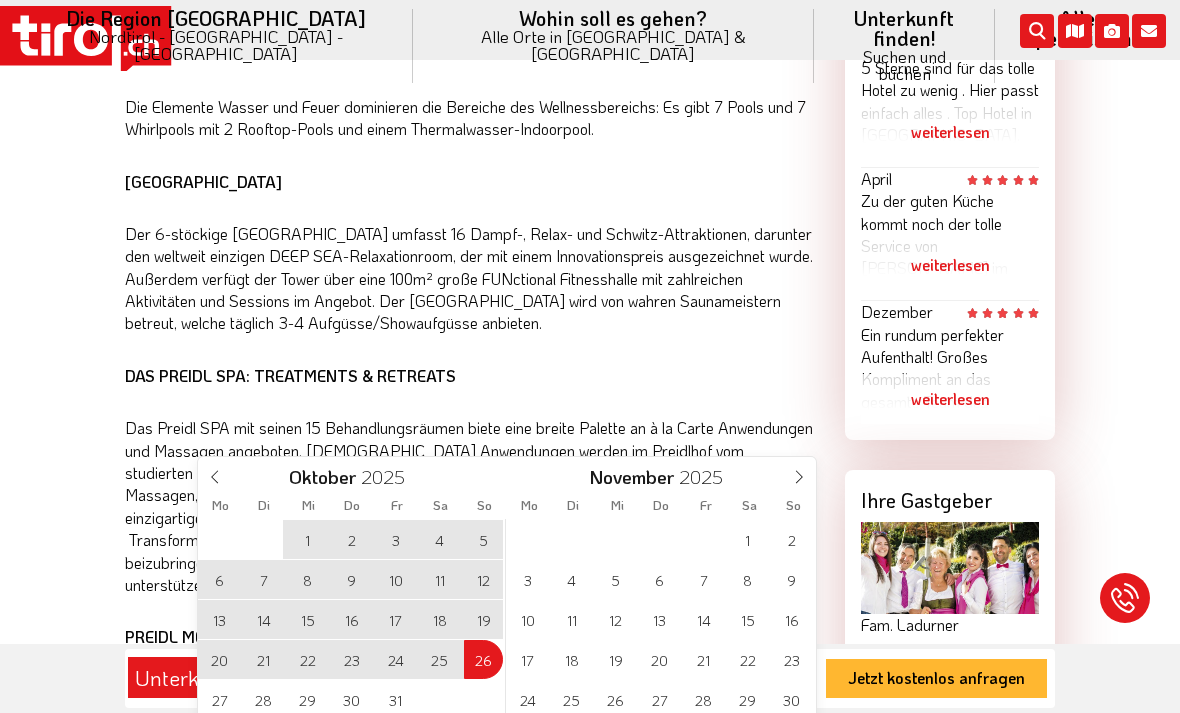 click 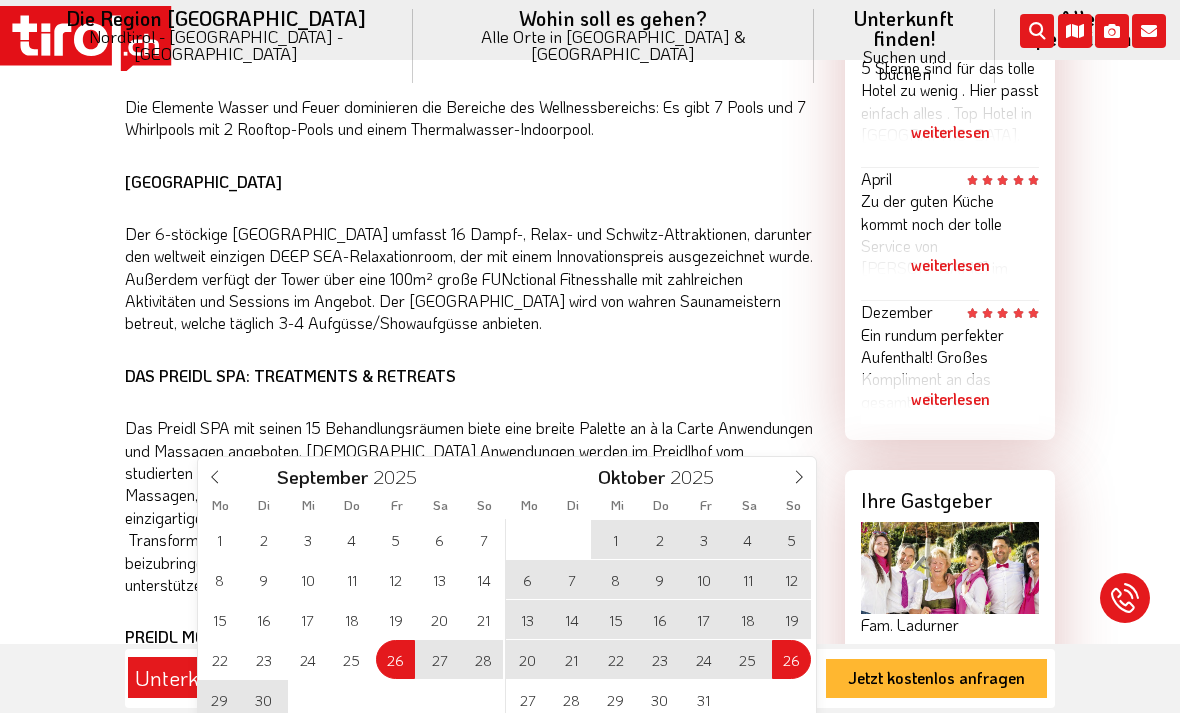 click on "28" at bounding box center (483, 659) 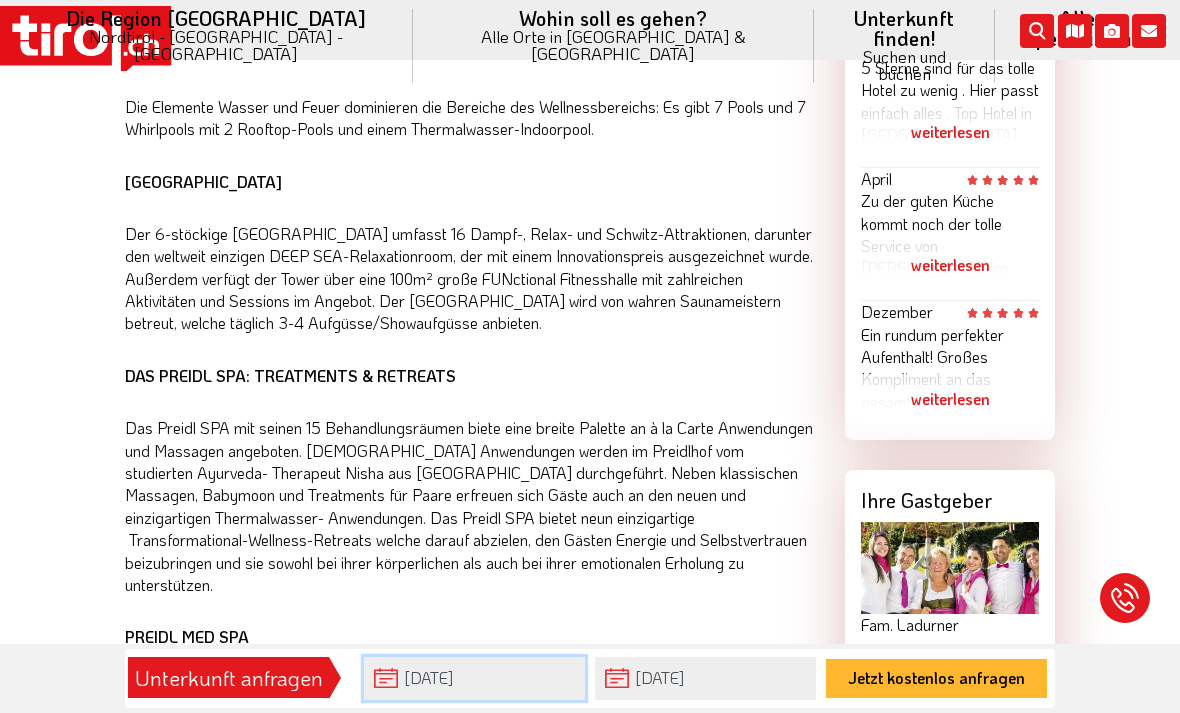 click on "[DATE]" at bounding box center [474, 678] 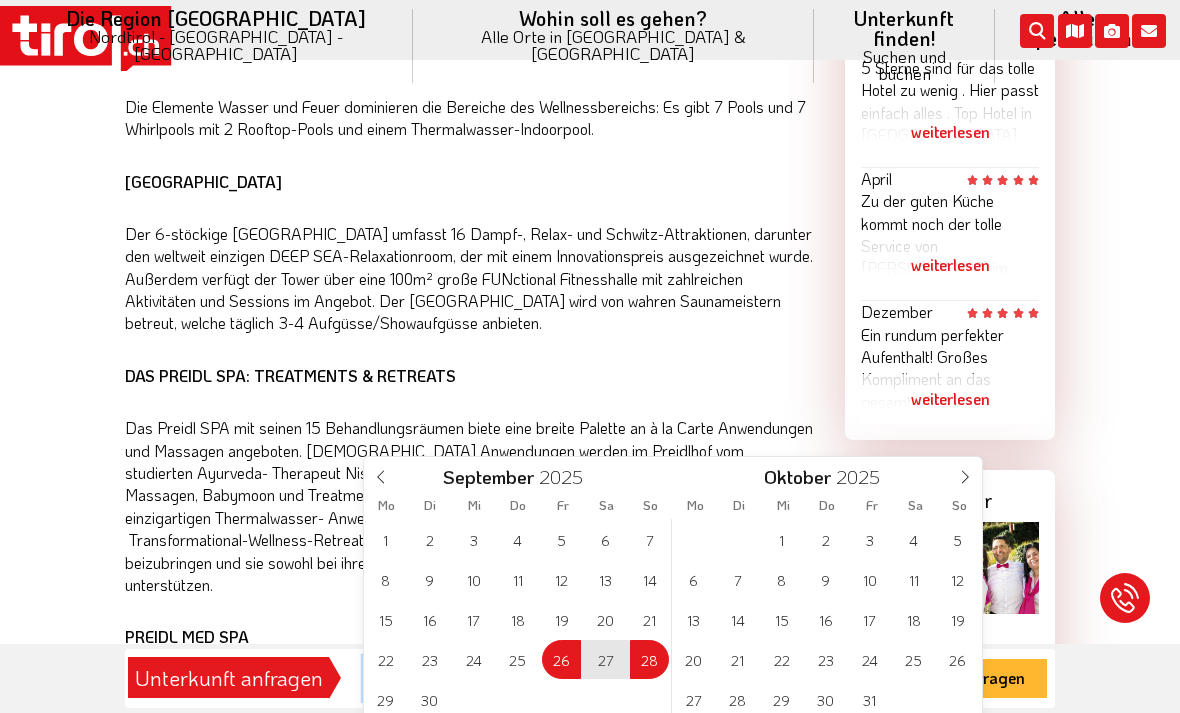 type on "[DATE]" 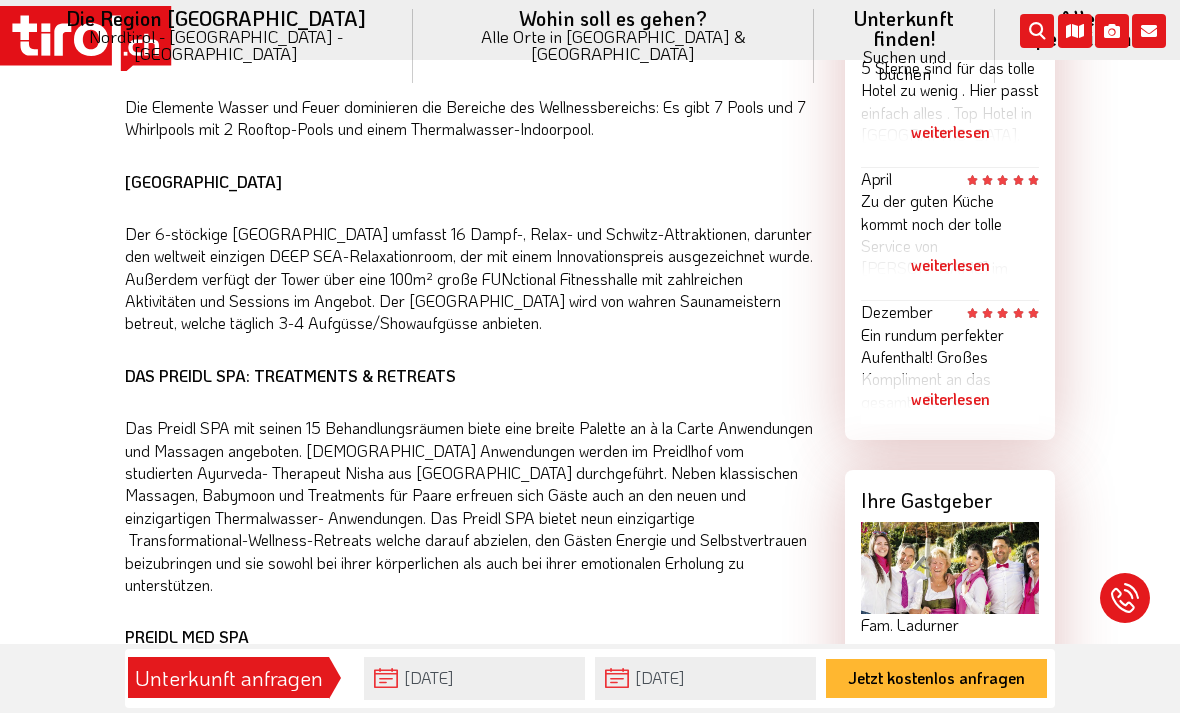 click on "Hotels Südtirol   Hotels Meran und Umgebung   Hotels Naturns                 Preidlhof Luxury DolceVita Resort      Hotel                    Zimmer   Bilder   FAQ   Lage   Bewertungen           TOP Hotel         ab   153 - CHF  ab 163 EUR    Preis pro Person und Tag                Alle   (49)              [PERSON_NAME]   (6)                                  Zimmer   (4)                          Wellness   (25)                                                                                                              Gourmet   (2)                  Gästefotos   (10)                                                  Videos   (1)                                         Jetzt kostenlos anfragen                     PREIDLHOF LUXURY DOLCE VITA RESORT ***** - Adults Only   Preidlhof ist eine mehrfach preisgekrönte Spa-Destination nur für Erwachsene ab 16 Jahren in Naturns bei [GEOGRAPHIC_DATA], [GEOGRAPHIC_DATA], [GEOGRAPHIC_DATA].  SPA & WELLNESS   Pools   [GEOGRAPHIC_DATA]    DAS PREIDL SPA: TREATMENTS & RETREATS   PREIDL MED SPA" at bounding box center [590, 2549] 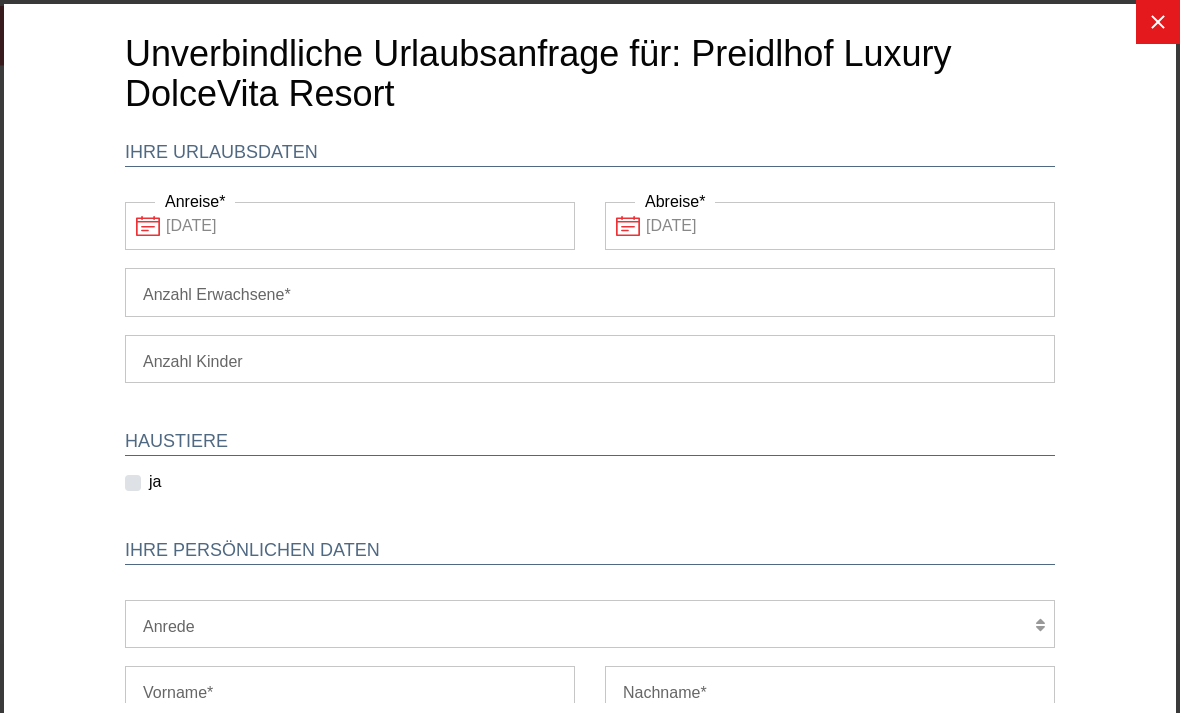scroll, scrollTop: 0, scrollLeft: 0, axis: both 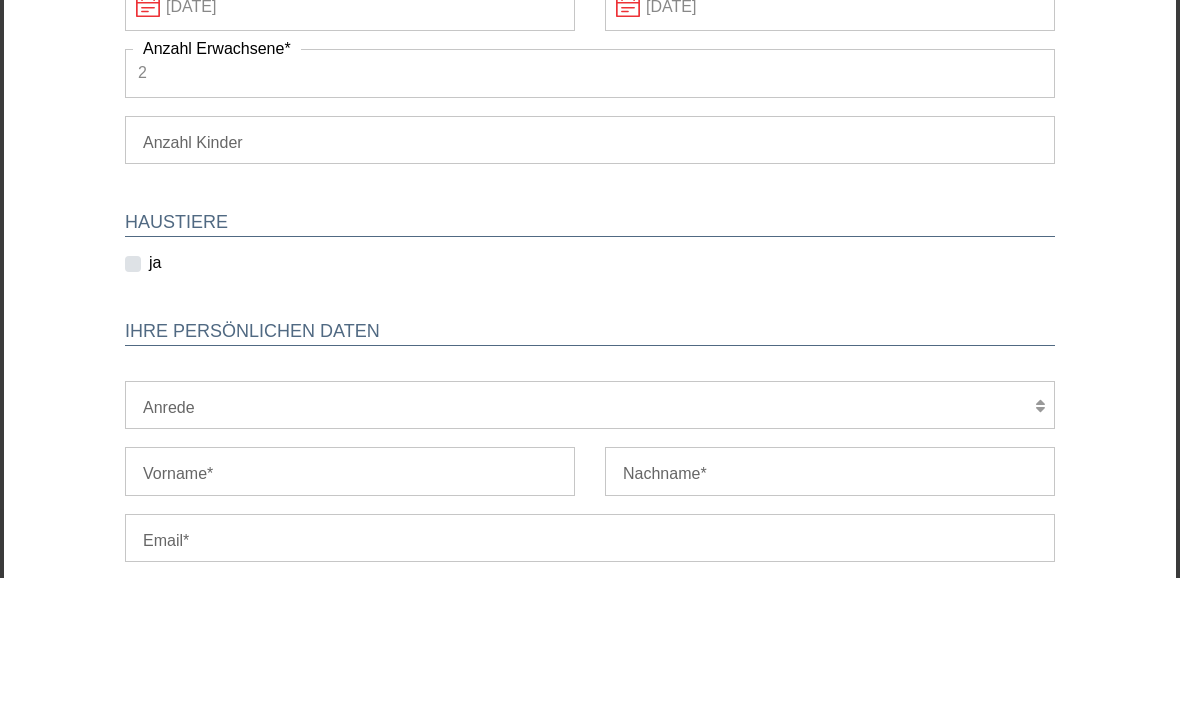 type on "2" 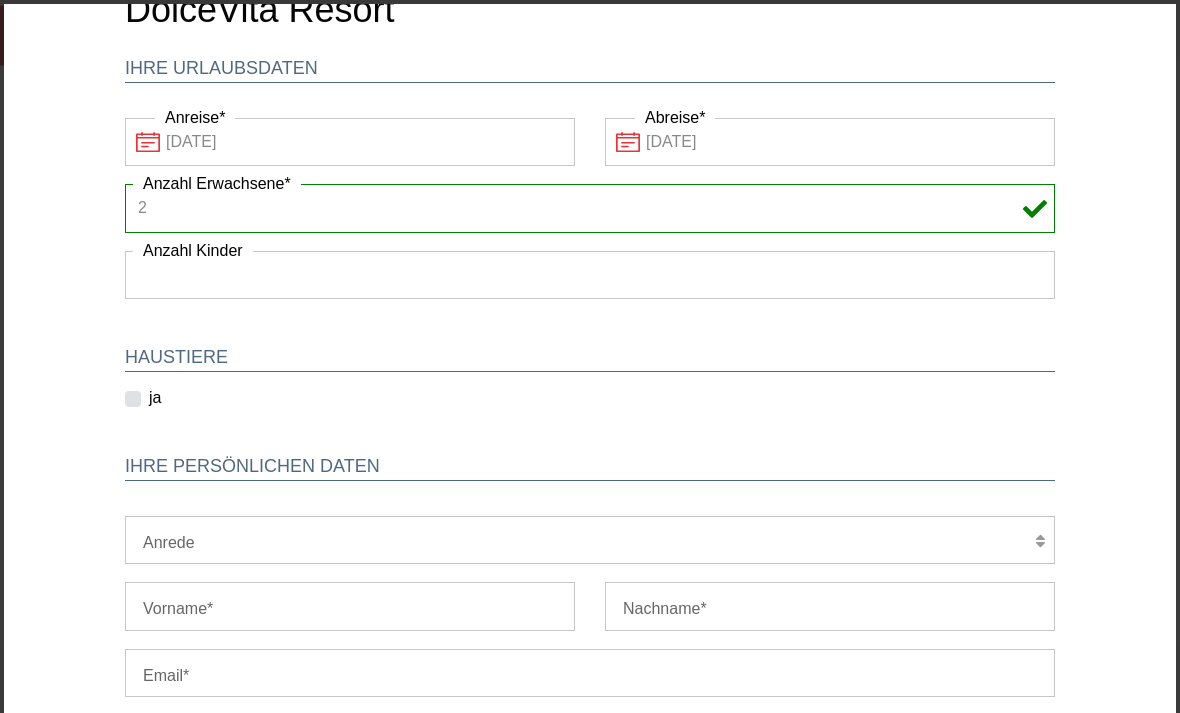 click on "1 2 3 4 5 6" at bounding box center (590, 275) 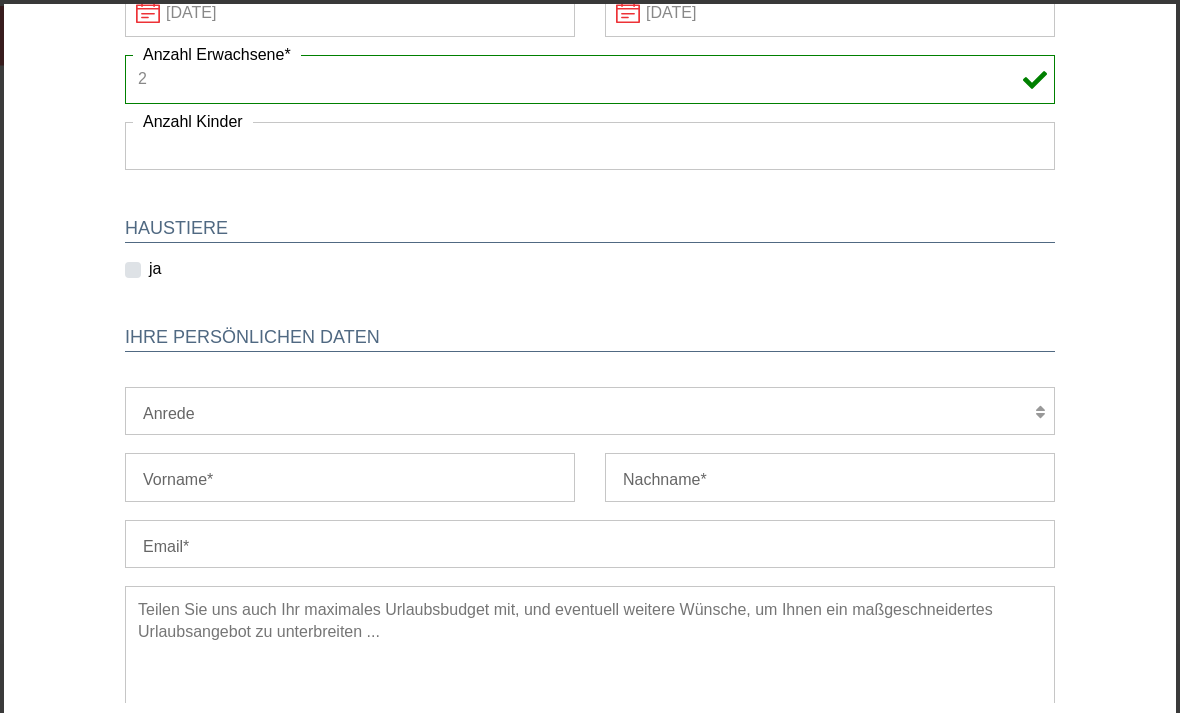 scroll, scrollTop: 222, scrollLeft: 0, axis: vertical 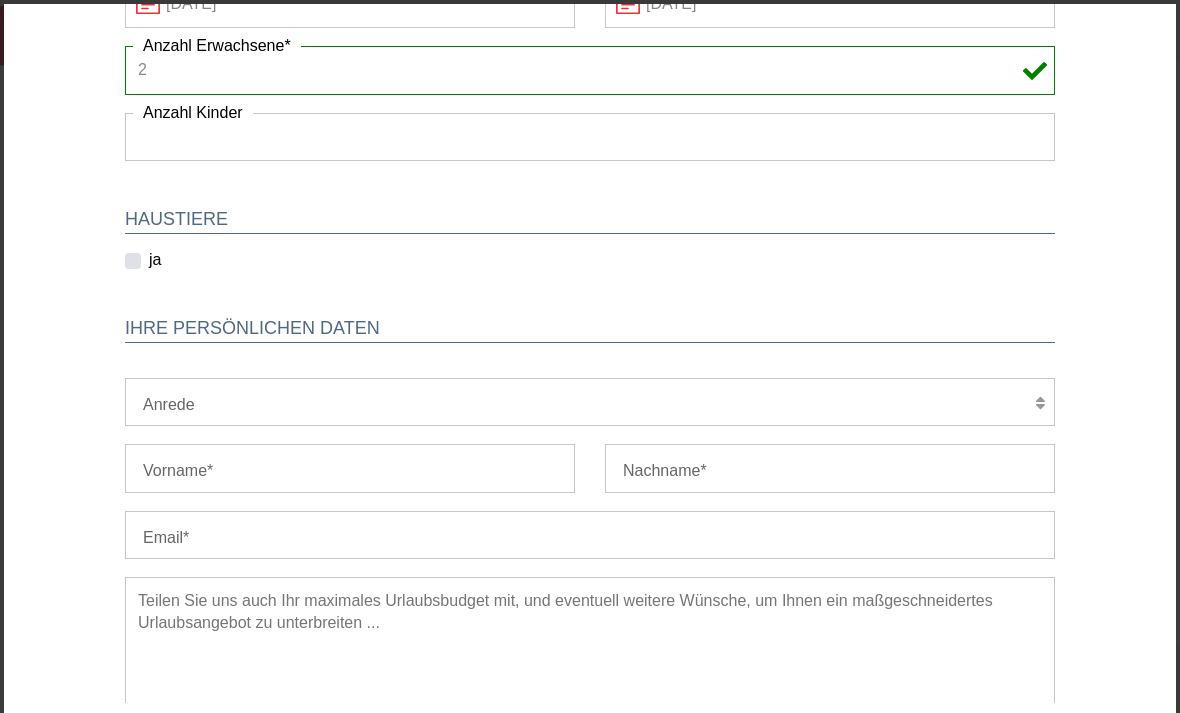 click on "Herr Frau Familie" at bounding box center (590, 402) 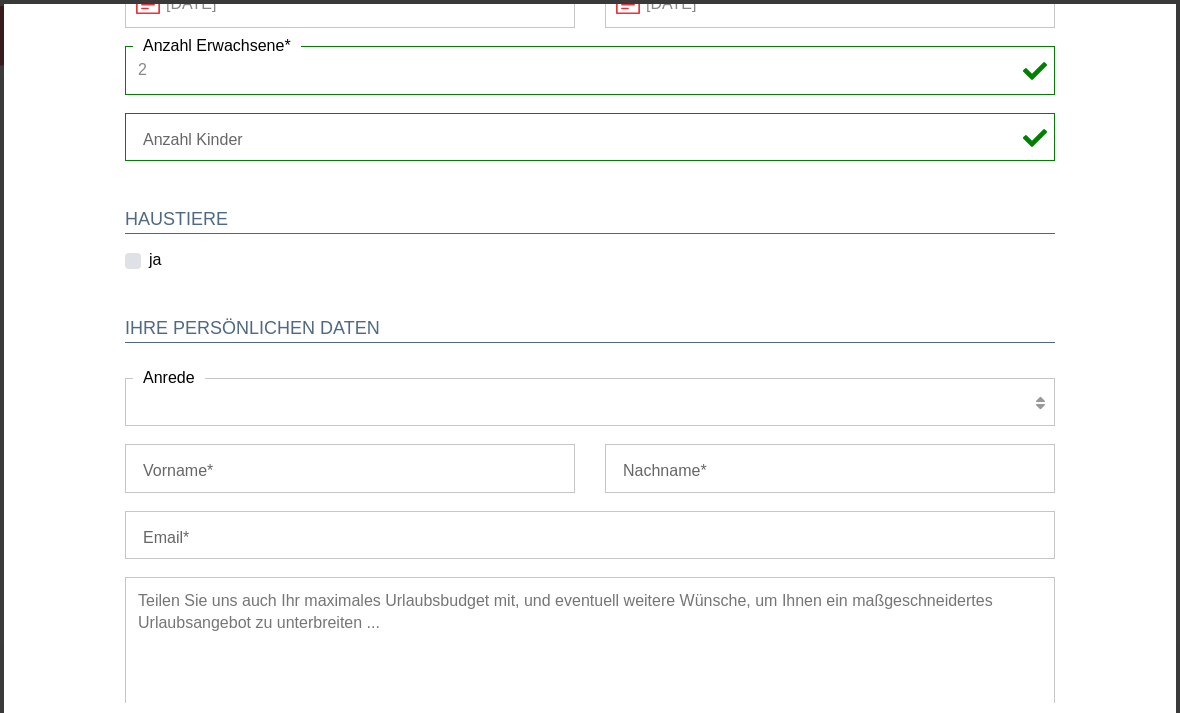 select on "Frau" 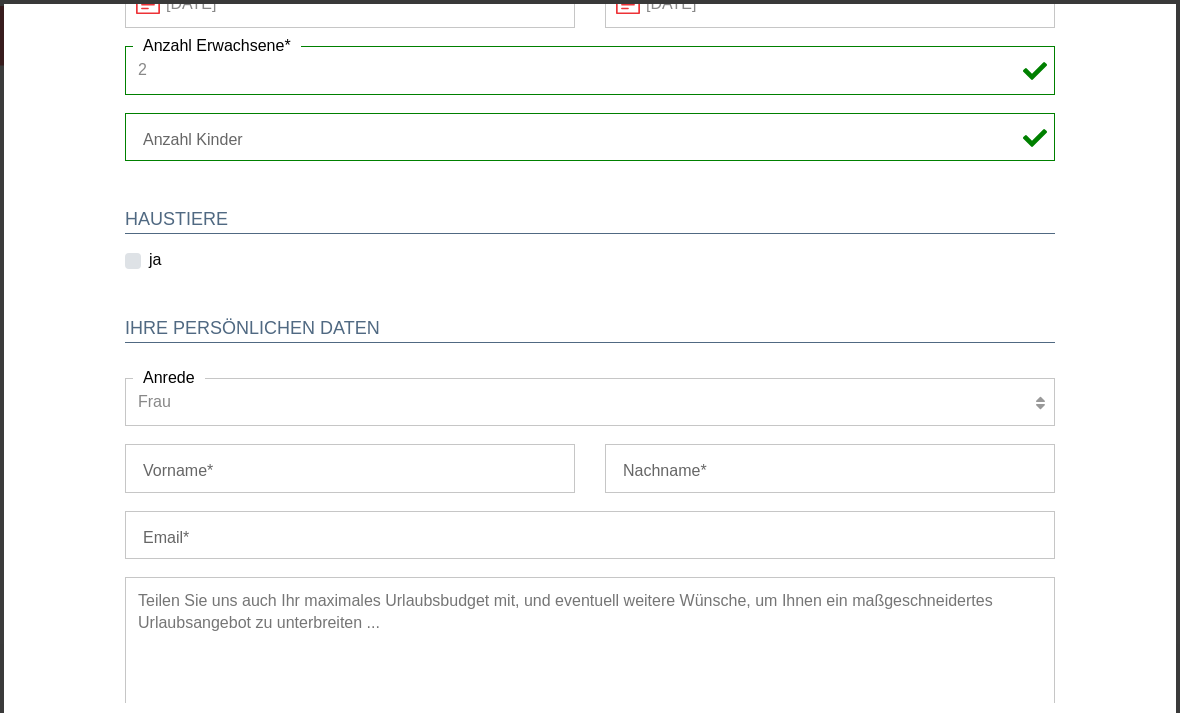 click on "Vorname" at bounding box center [350, 468] 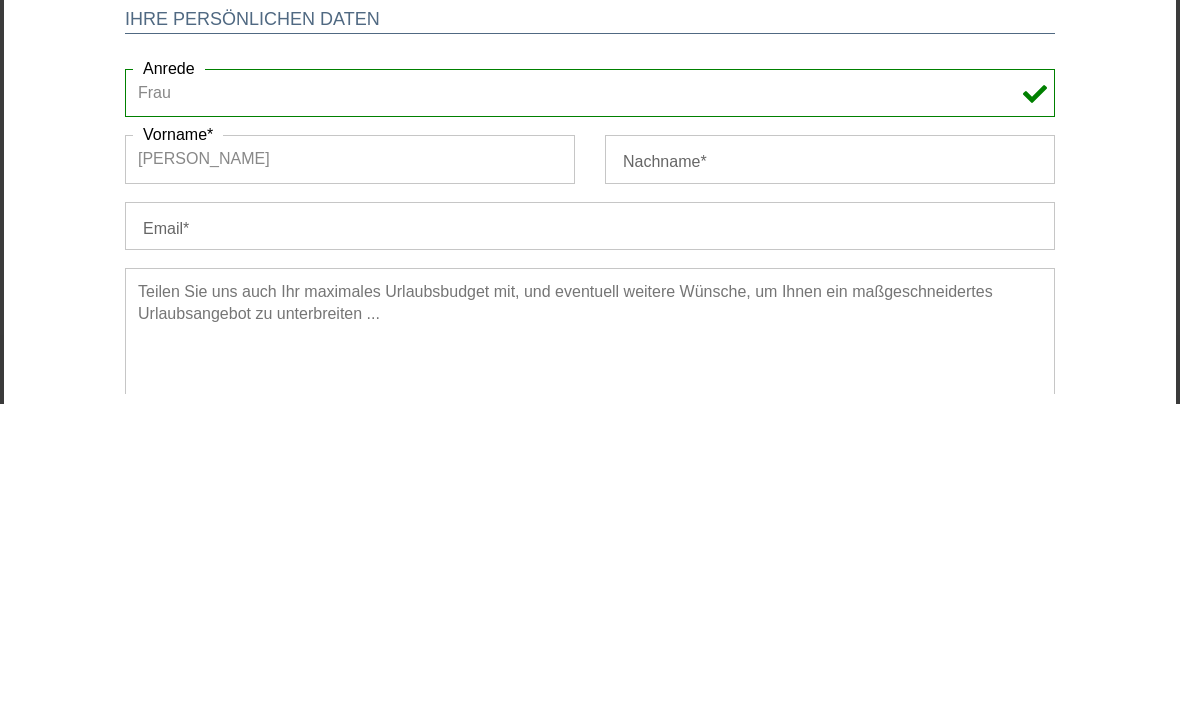 type on "[PERSON_NAME]" 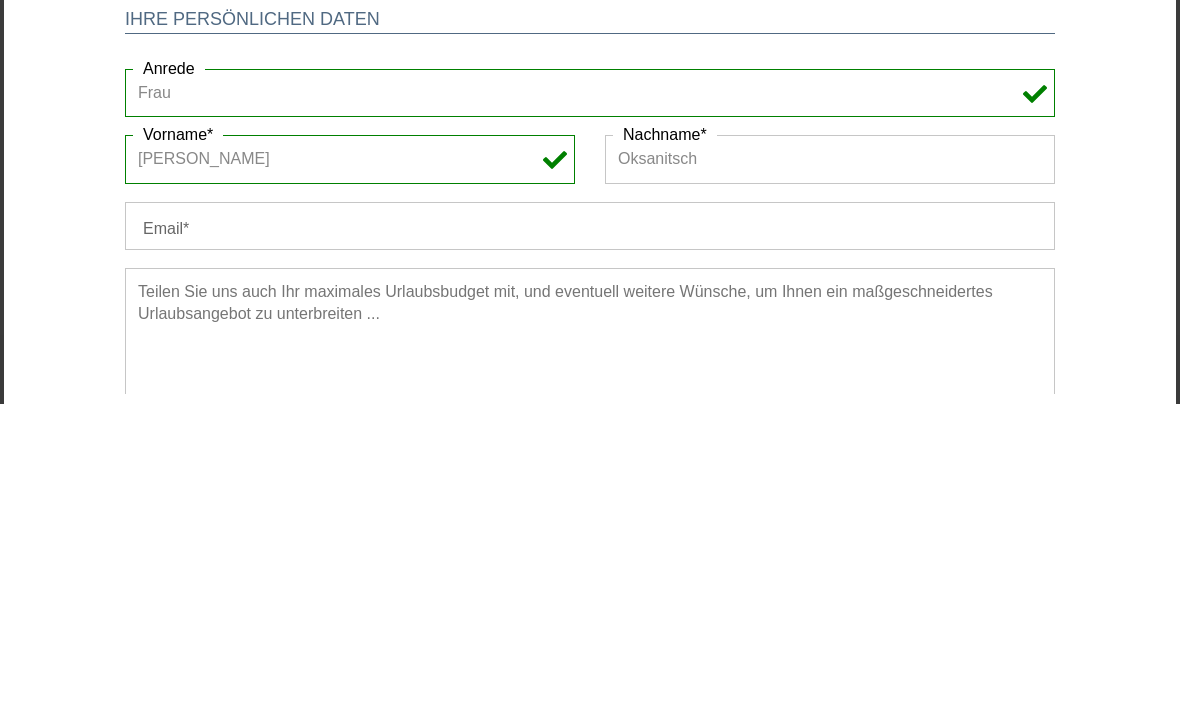 type on "Oksanitsch" 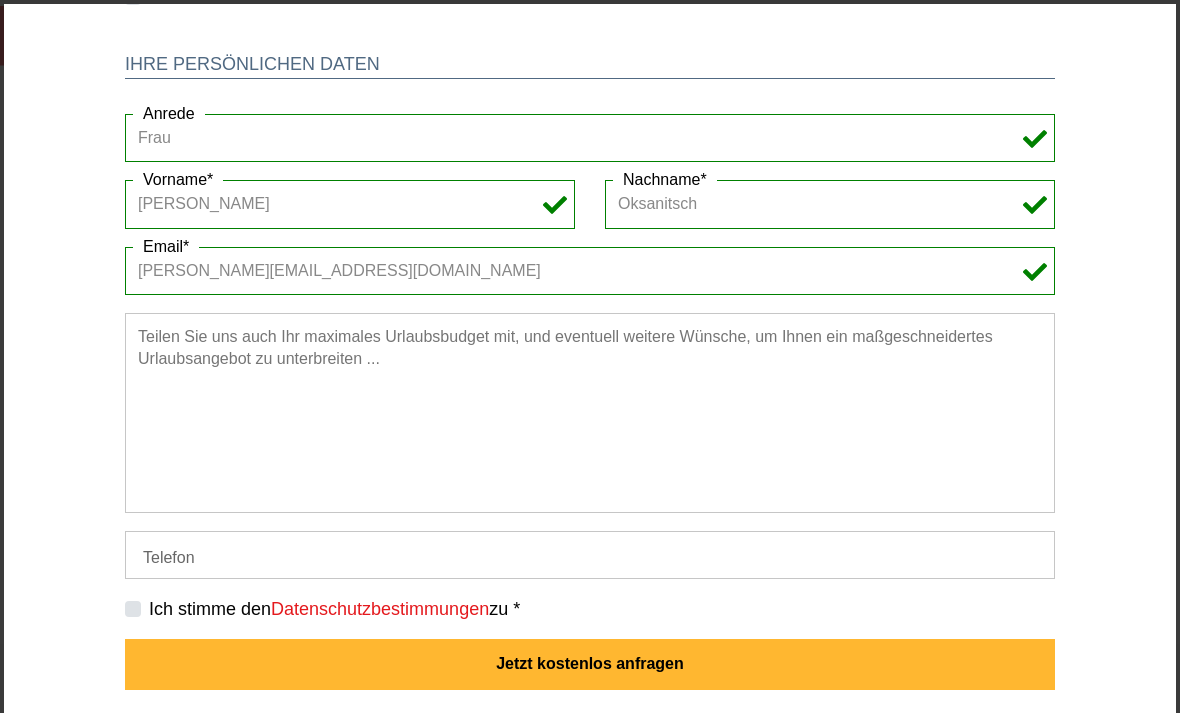 scroll, scrollTop: 487, scrollLeft: 0, axis: vertical 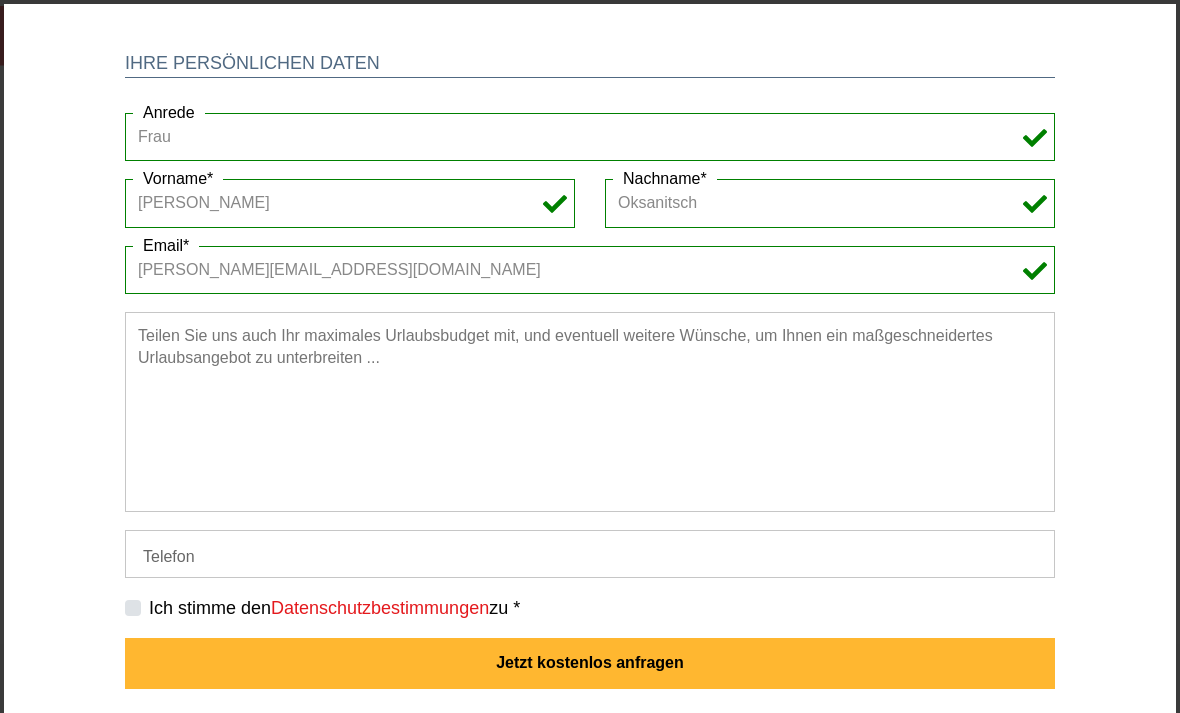 type on "[PERSON_NAME][EMAIL_ADDRESS][DOMAIN_NAME]" 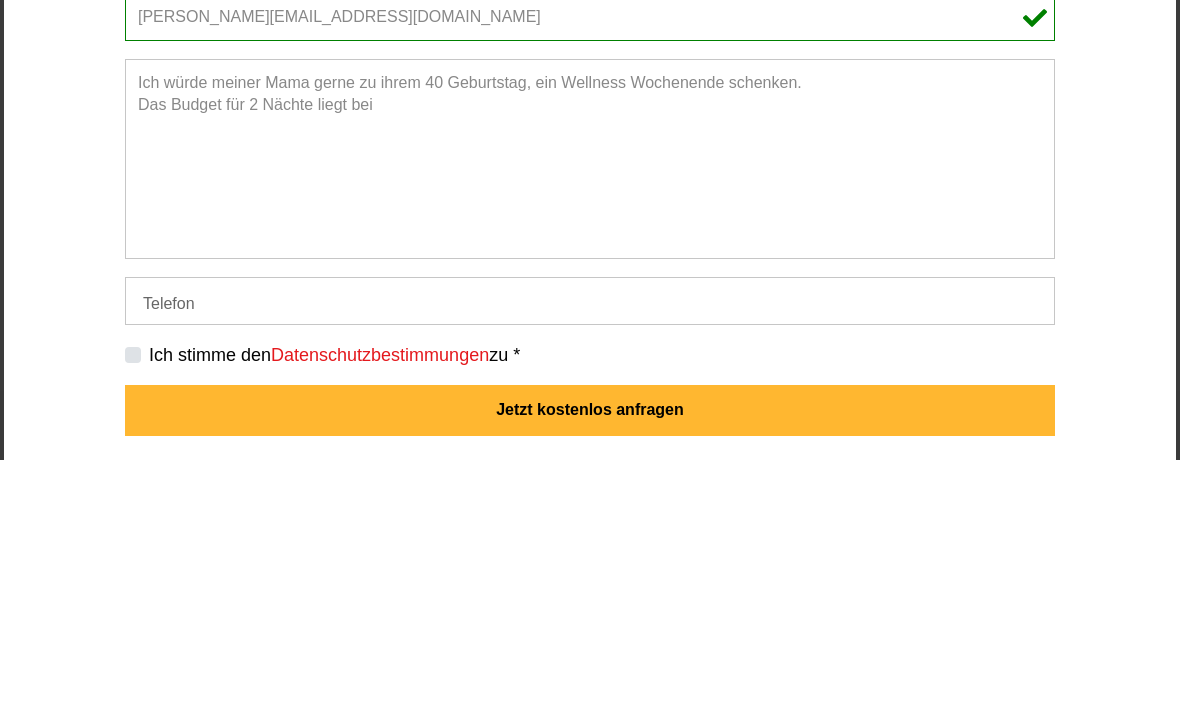click on "Ich würde meiner Mama gerne zu ihrem 40 Geburtstag, ein Wellness Wochenende schenken.
Das Budget für 2 Nächte liegt bei" at bounding box center (590, 159) 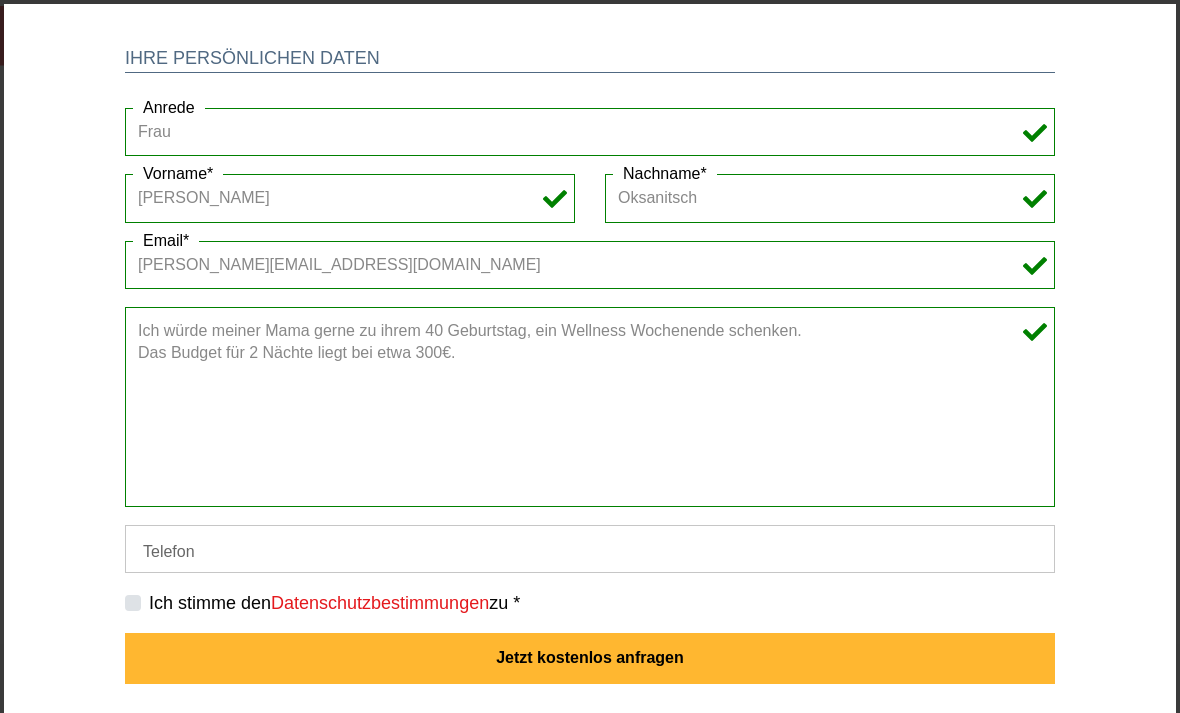 scroll, scrollTop: 491, scrollLeft: 0, axis: vertical 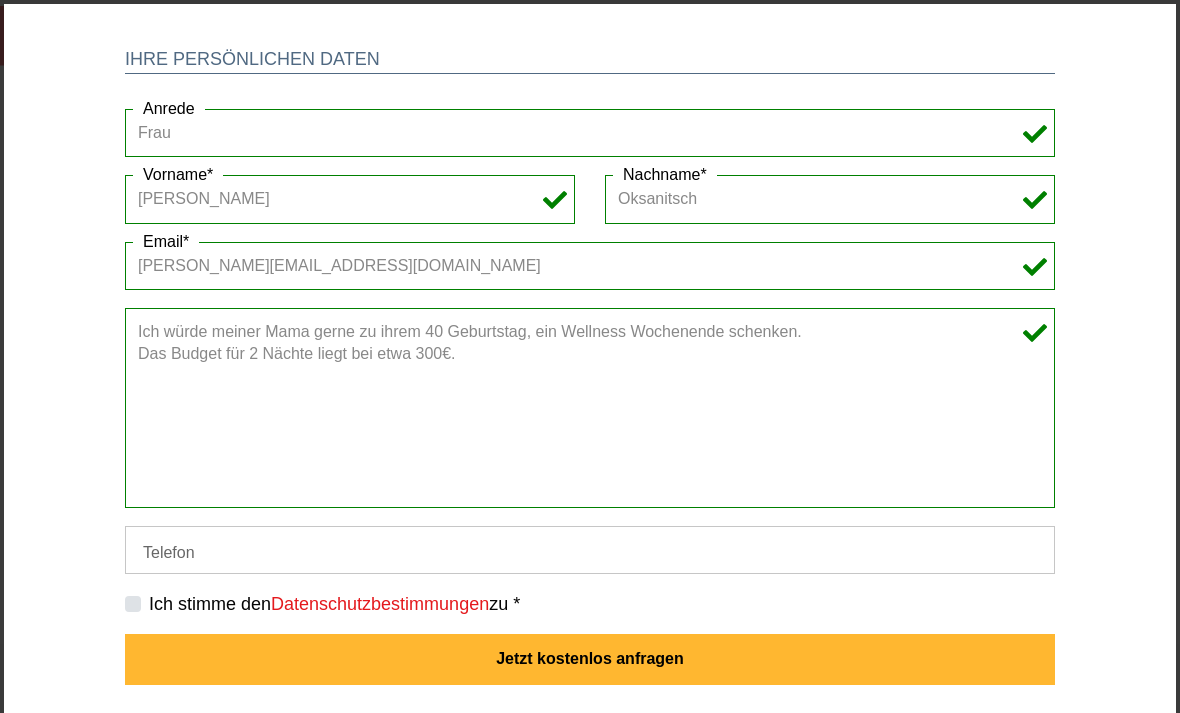 type on "Ich würde meiner Mama gerne zu ihrem 40 Geburtstag, ein Wellness Wochenende schenken.
Das Budget für 2 Nächte liegt bei etwa 300€." 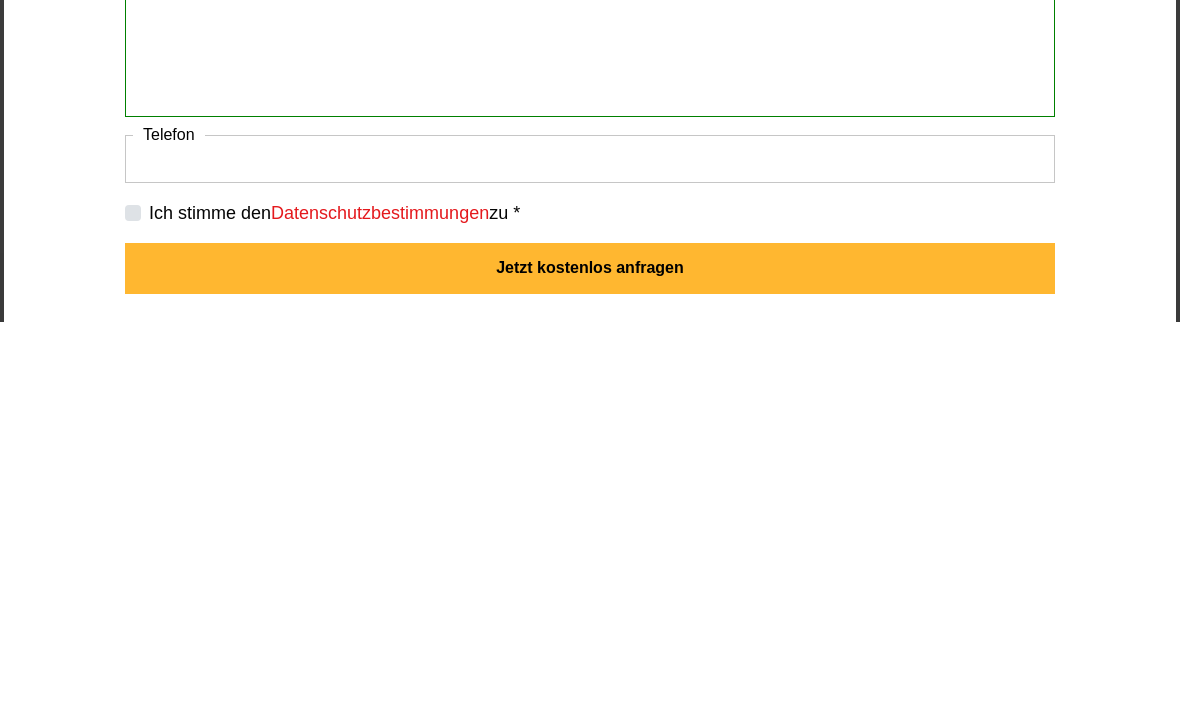 type on "+" 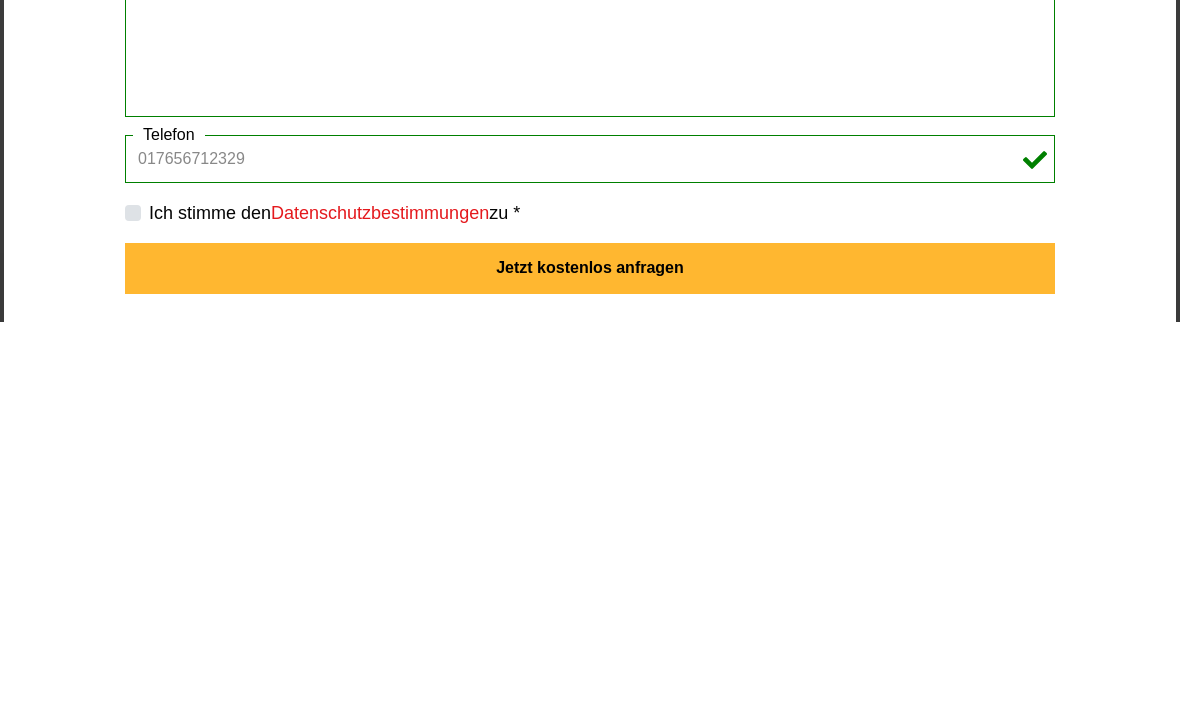 scroll, scrollTop: 2741, scrollLeft: 0, axis: vertical 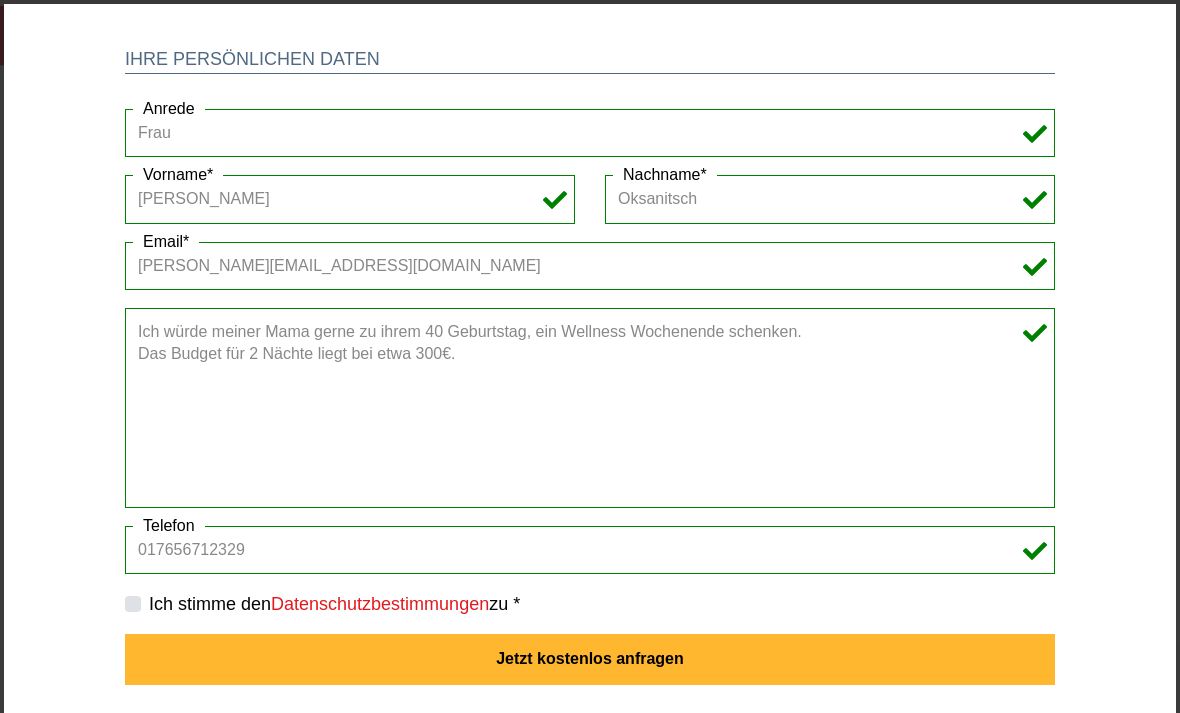 type on "017656712329" 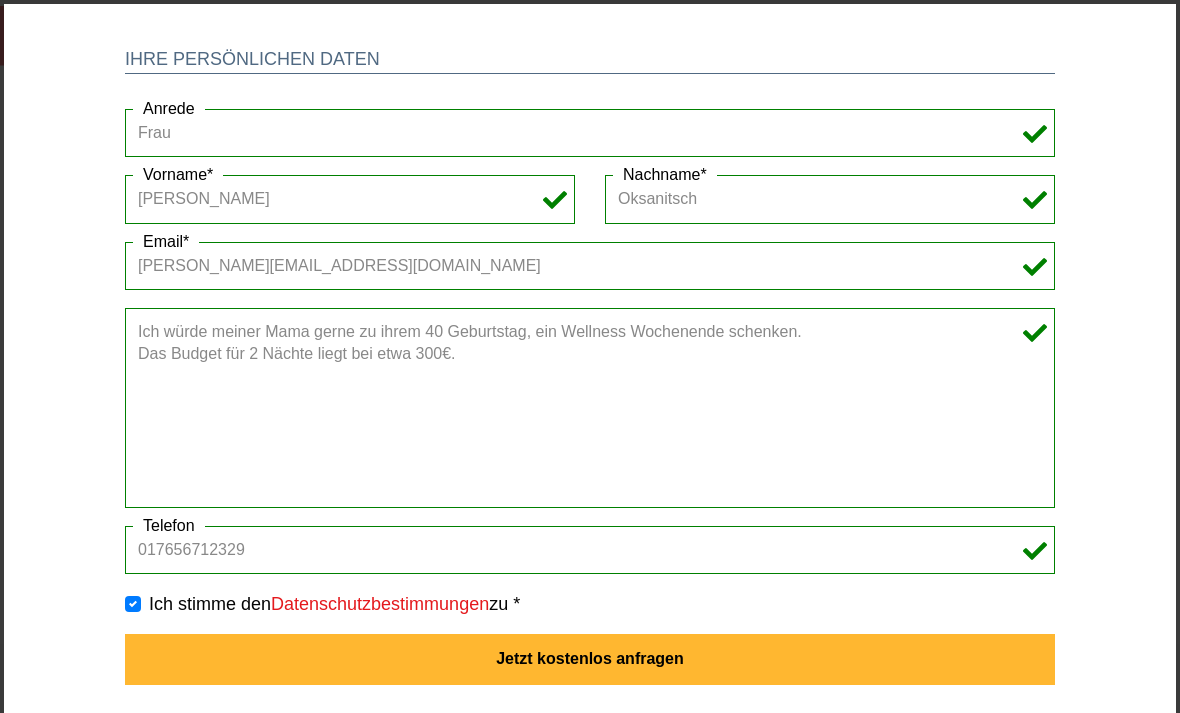 click on "Jetzt kostenlos anfragen" at bounding box center (590, 660) 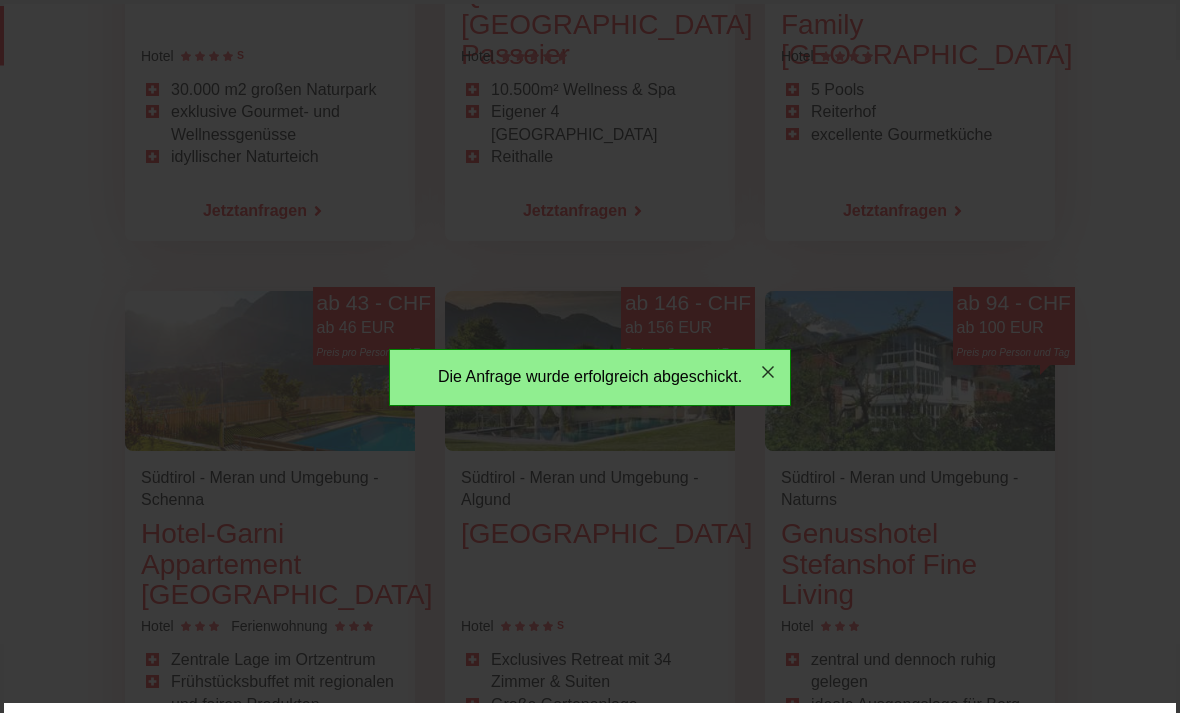 scroll, scrollTop: 0, scrollLeft: 0, axis: both 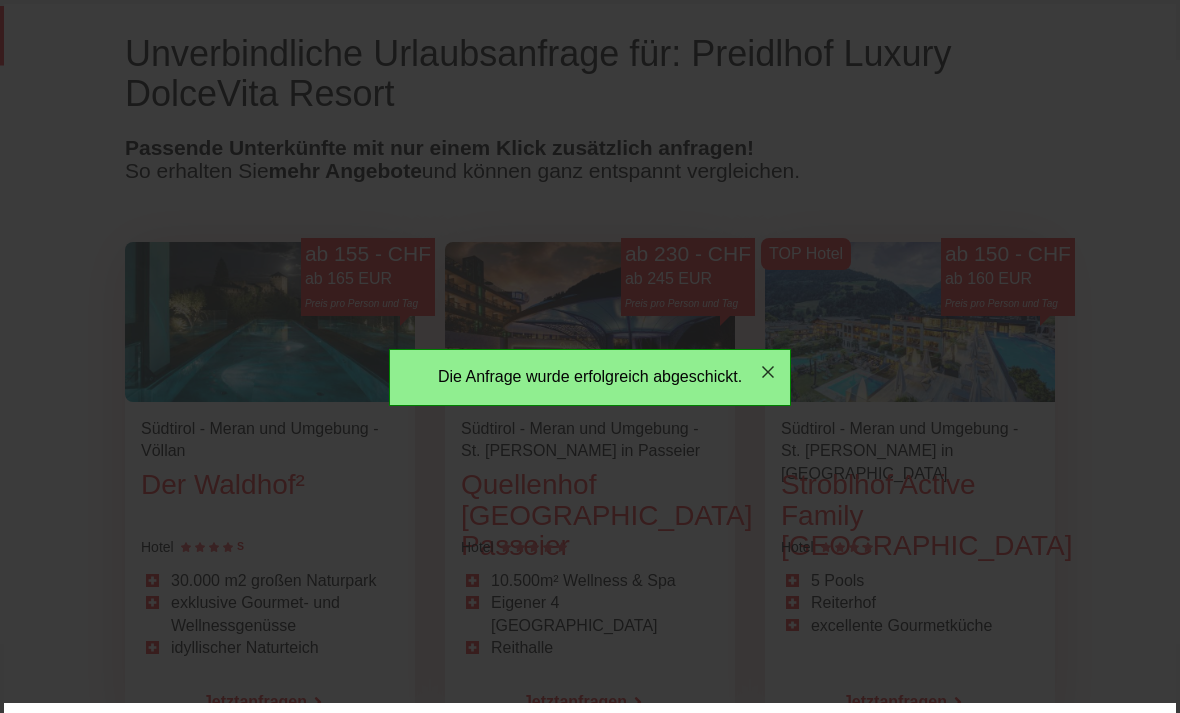 click 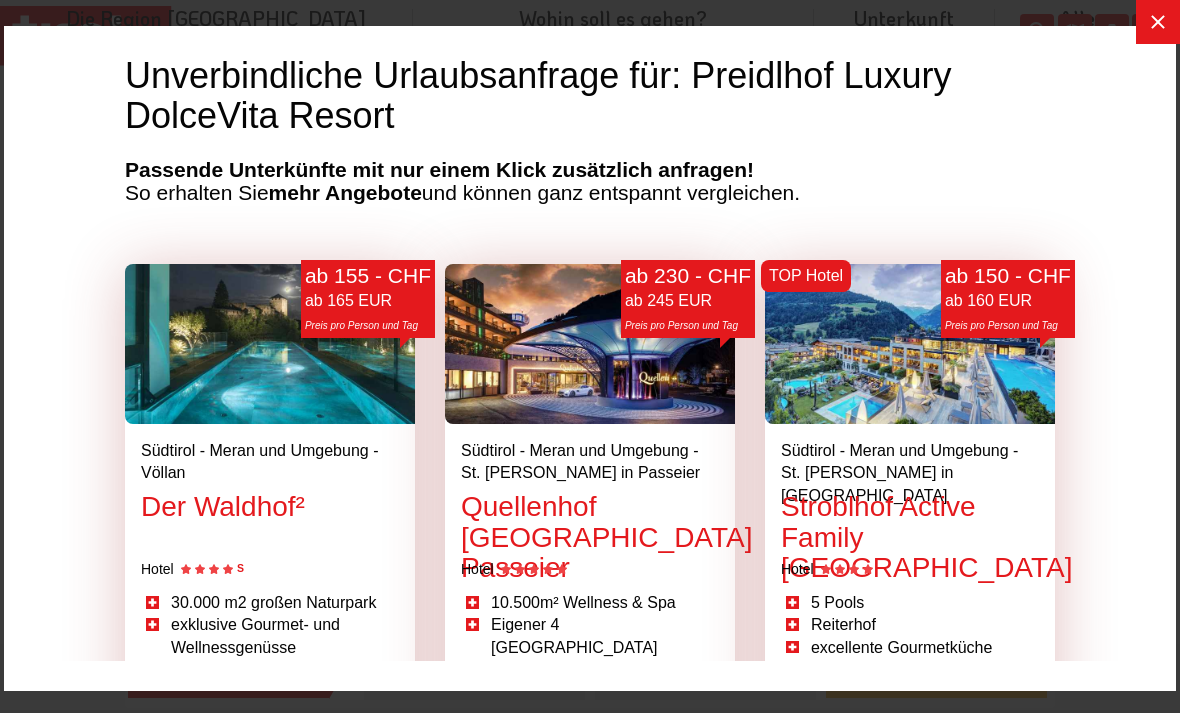 click at bounding box center [1158, 22] 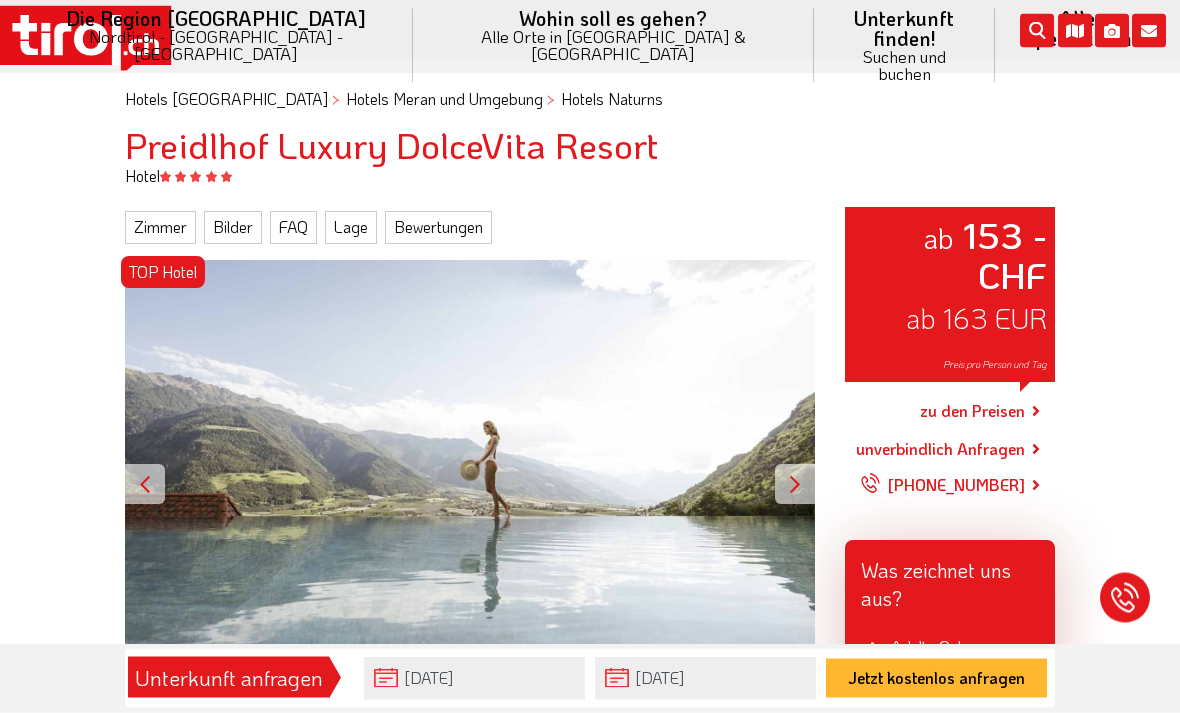 scroll, scrollTop: 153, scrollLeft: 0, axis: vertical 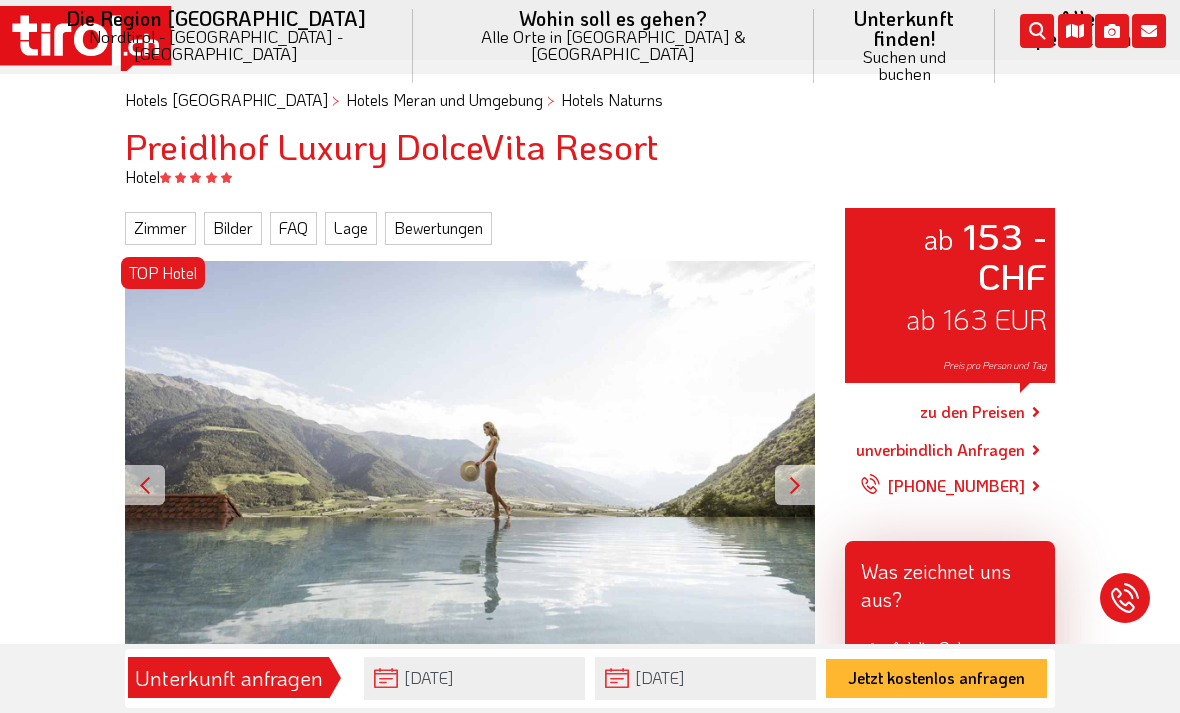 click on "zu den Preisen" at bounding box center [972, 412] 